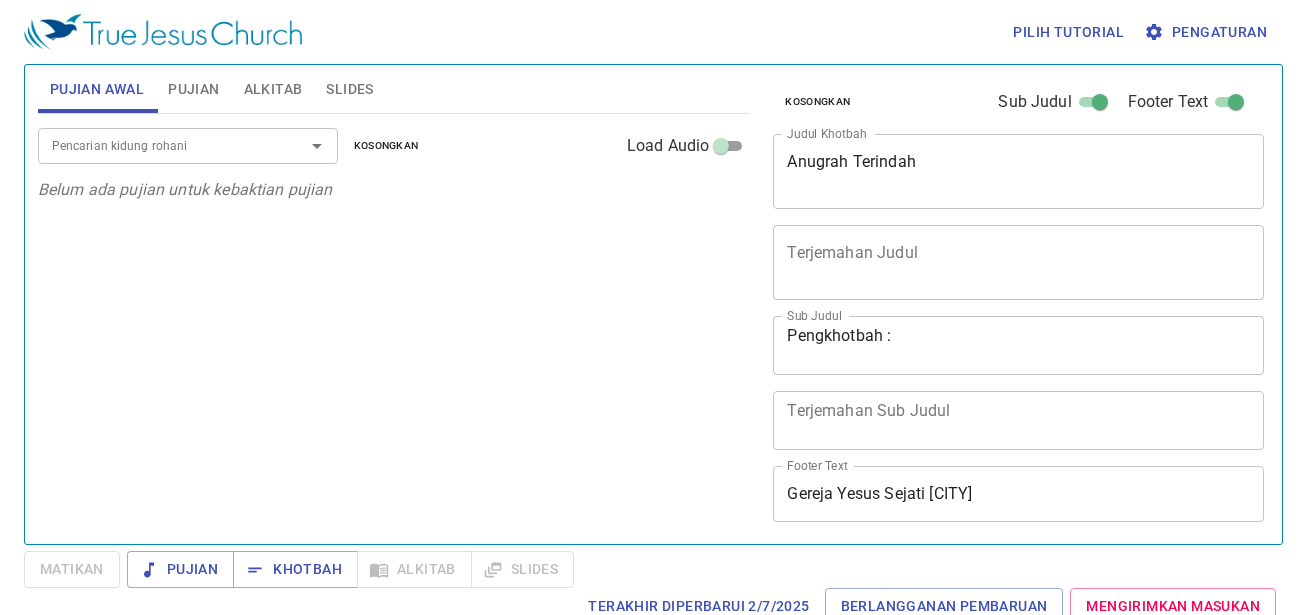 scroll, scrollTop: 0, scrollLeft: 0, axis: both 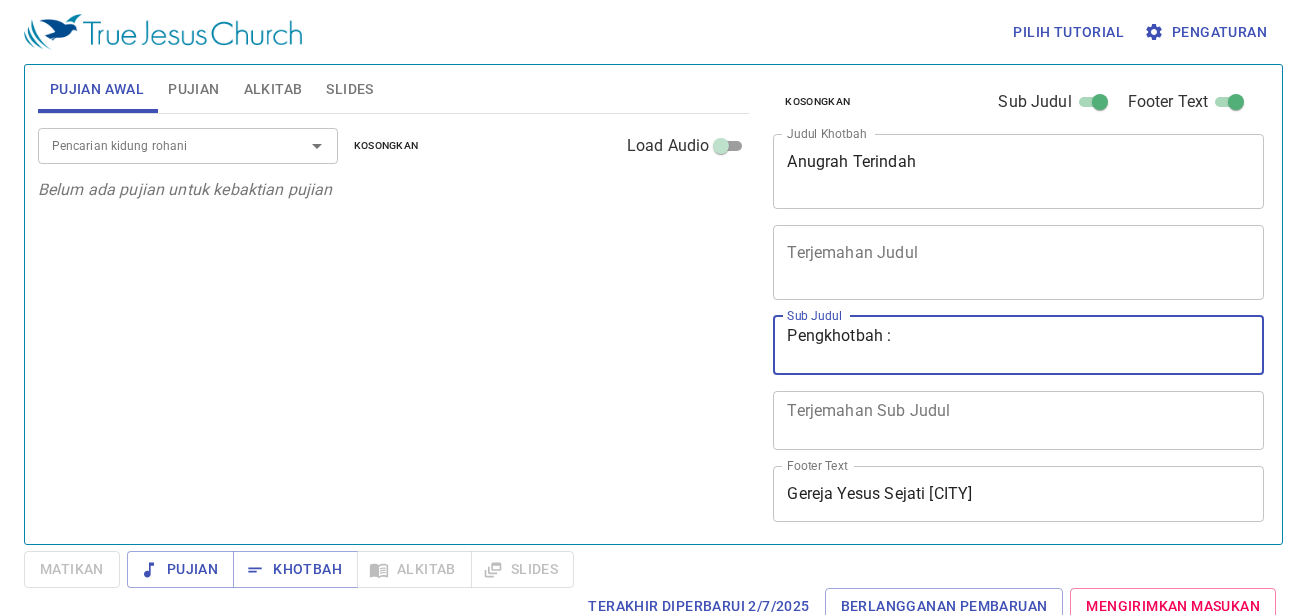 click on "Pengkhotbah :" at bounding box center [1018, 345] 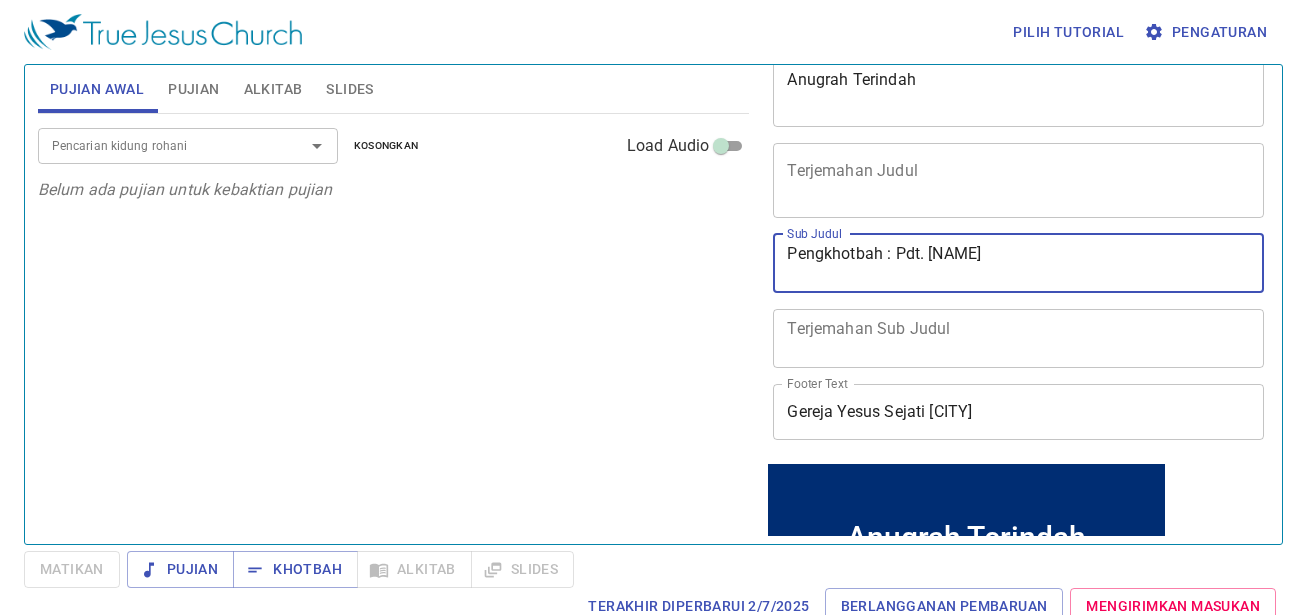 scroll, scrollTop: 0, scrollLeft: 0, axis: both 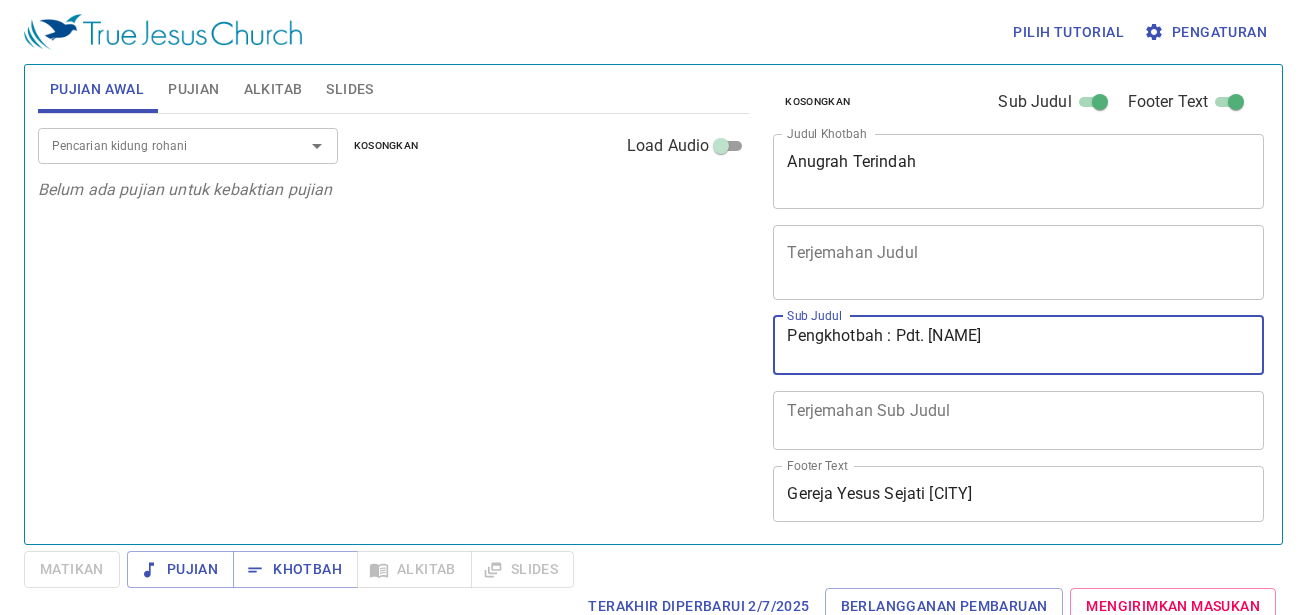 type on "Pengkhotbah : Pdt. [NAME]" 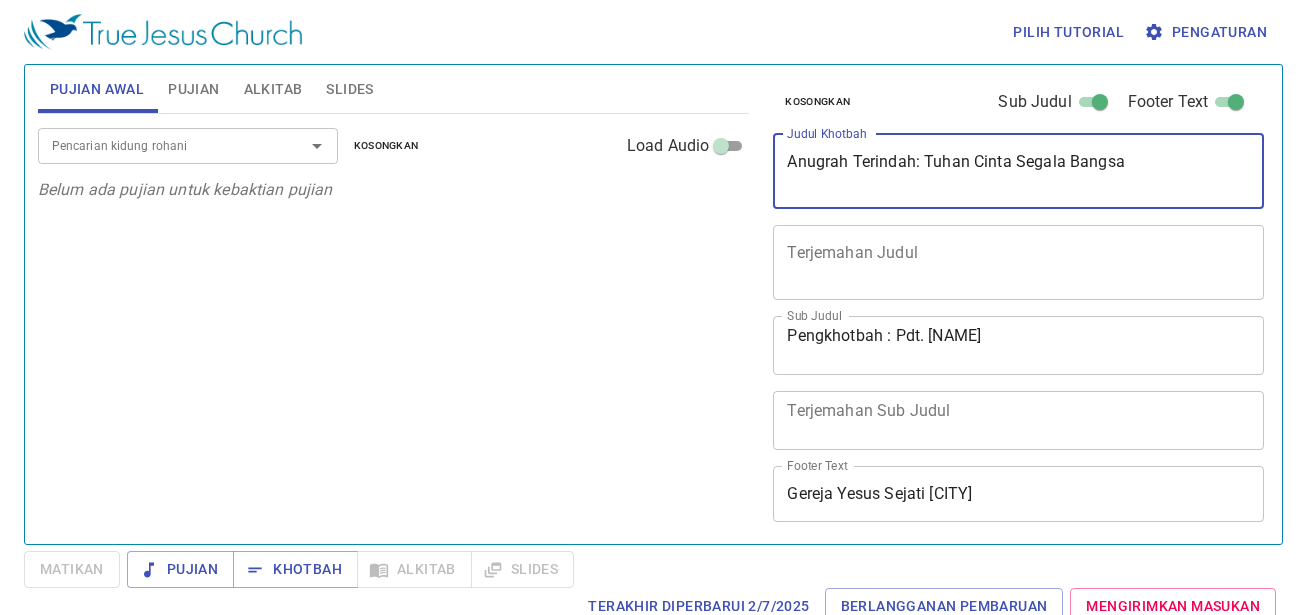 type on "Anugrah Terindah: Tuhan Cinta Segala Bangsa" 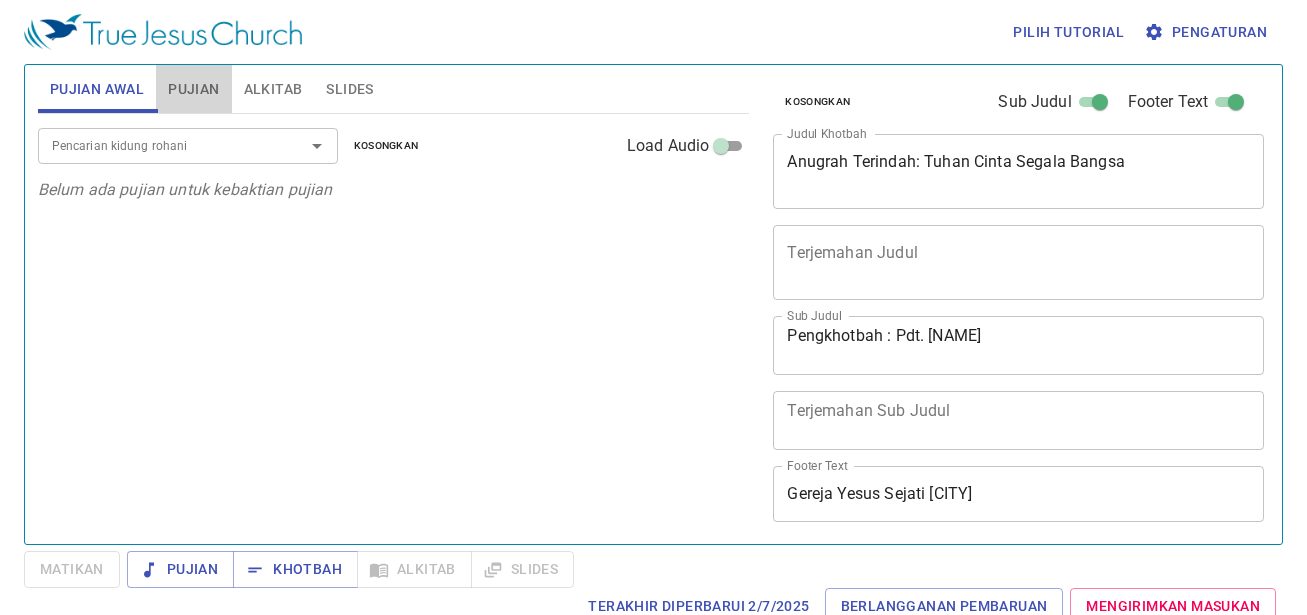 click on "Pujian" at bounding box center (193, 89) 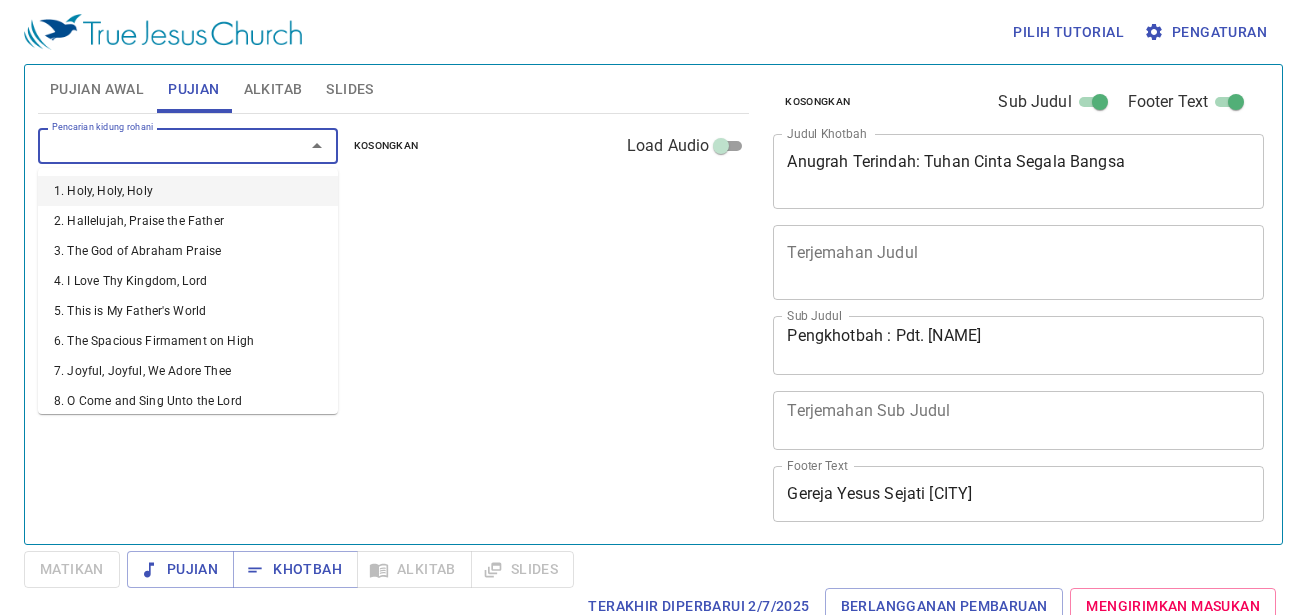 click on "Pencarian kidung rohani" at bounding box center (158, 145) 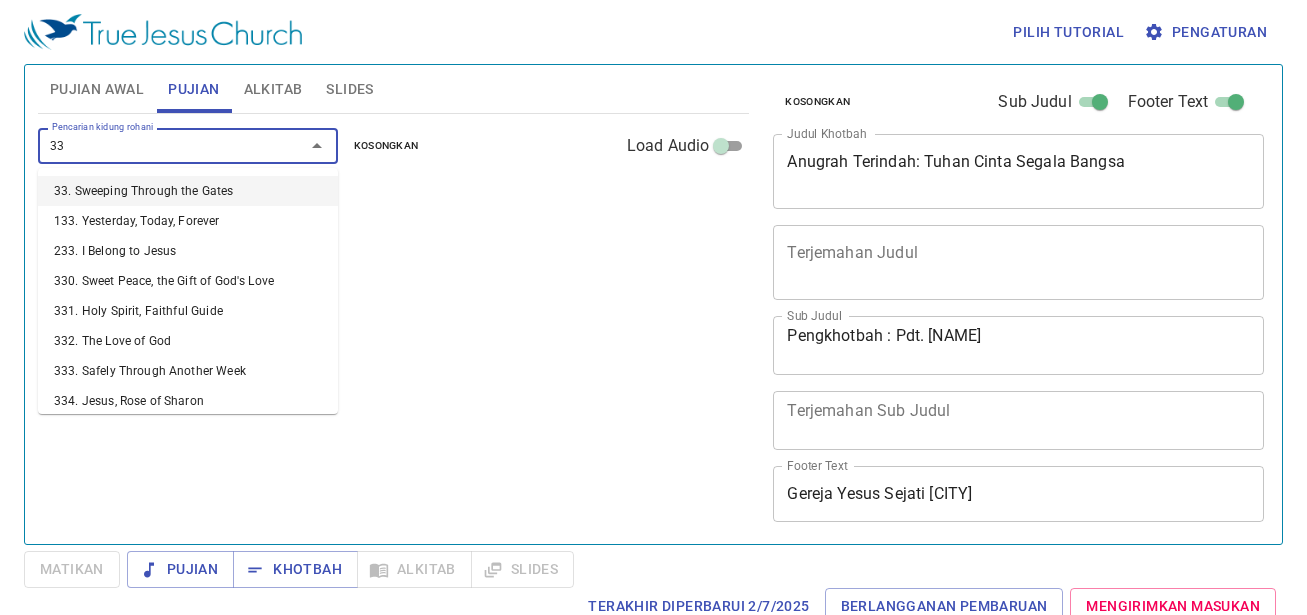type on "333" 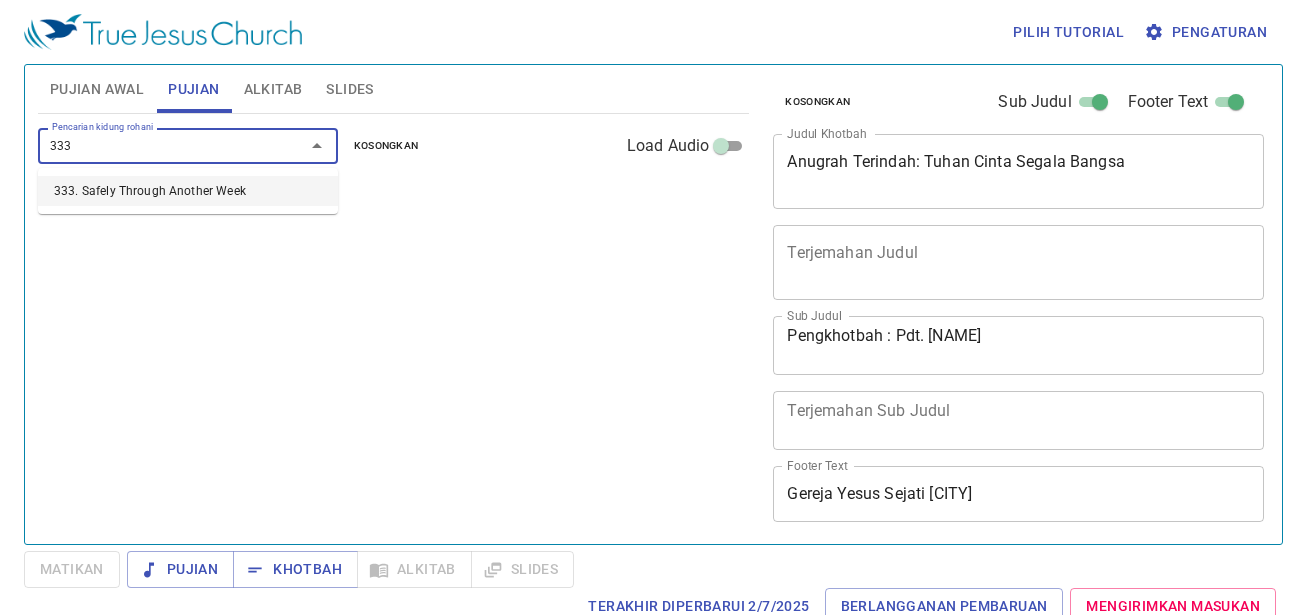 click on "333. Safely Through Another Week" at bounding box center (188, 191) 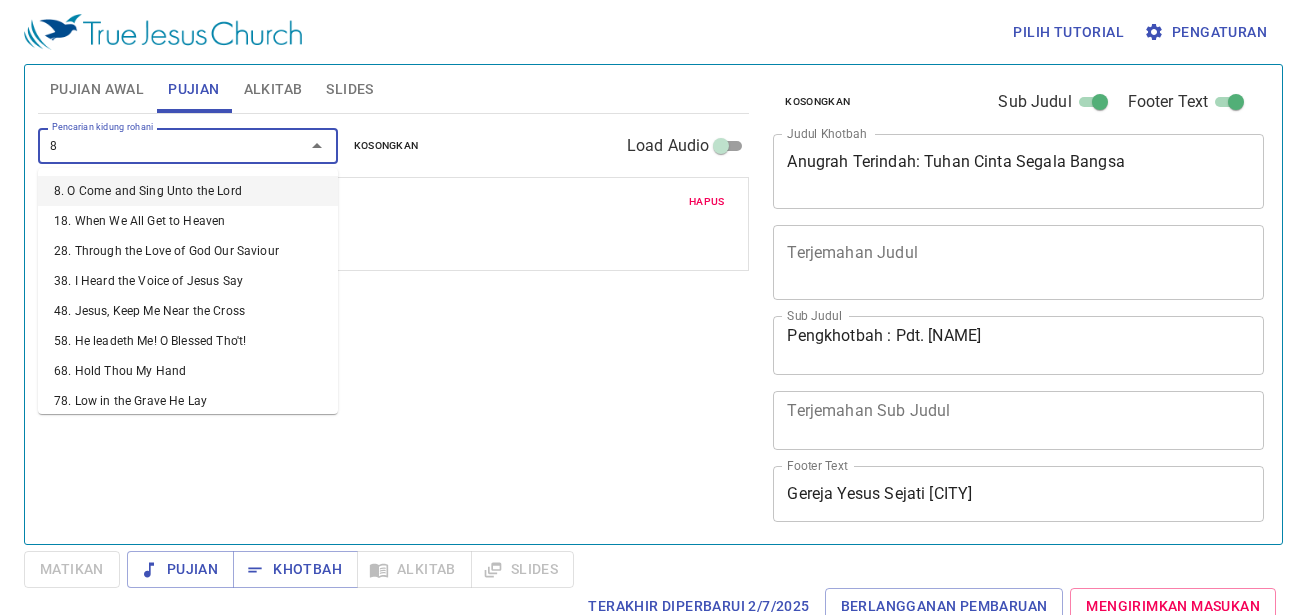type on "89" 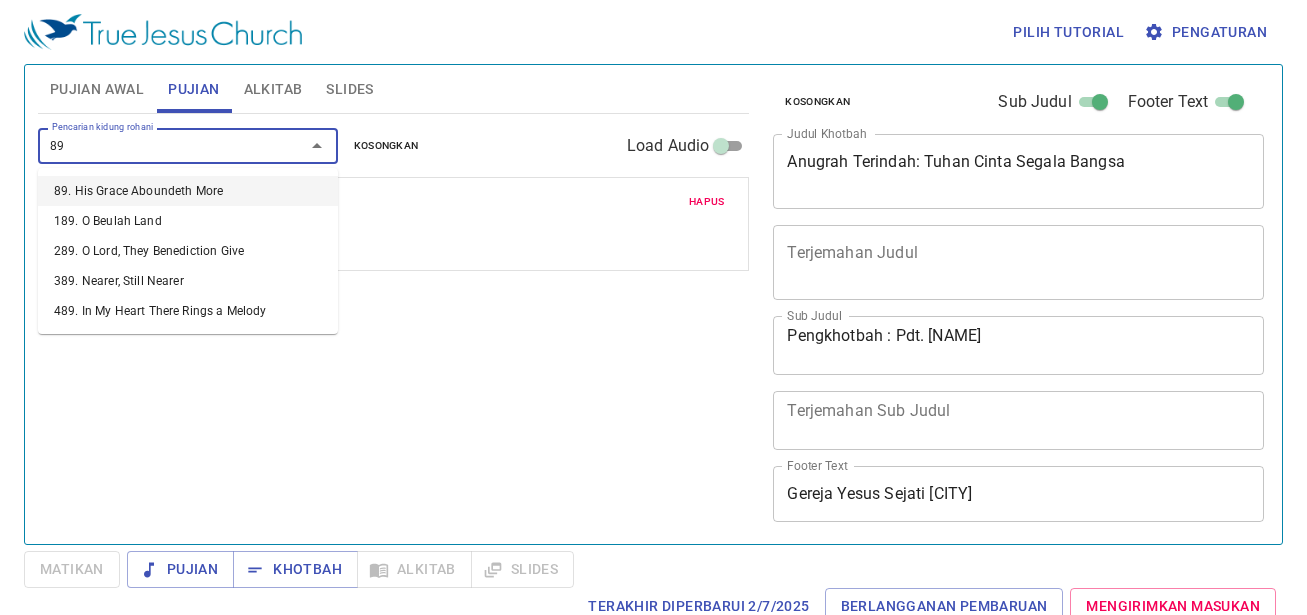 click on "89. His Grace Aboundeth More" at bounding box center [188, 191] 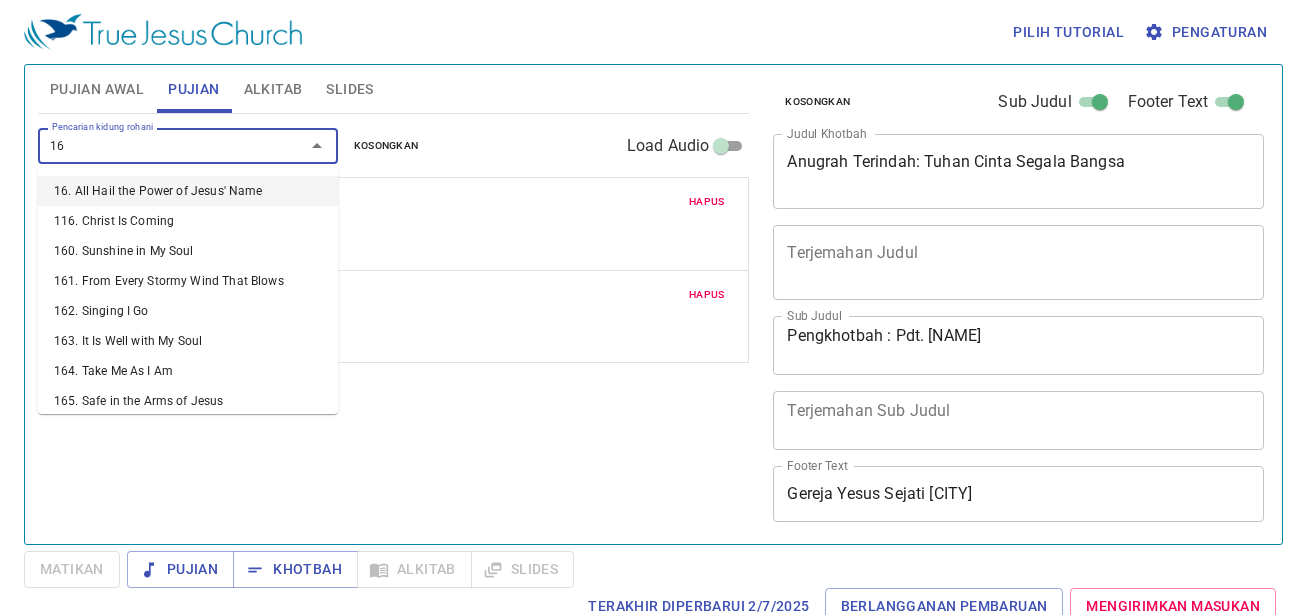 type on "163" 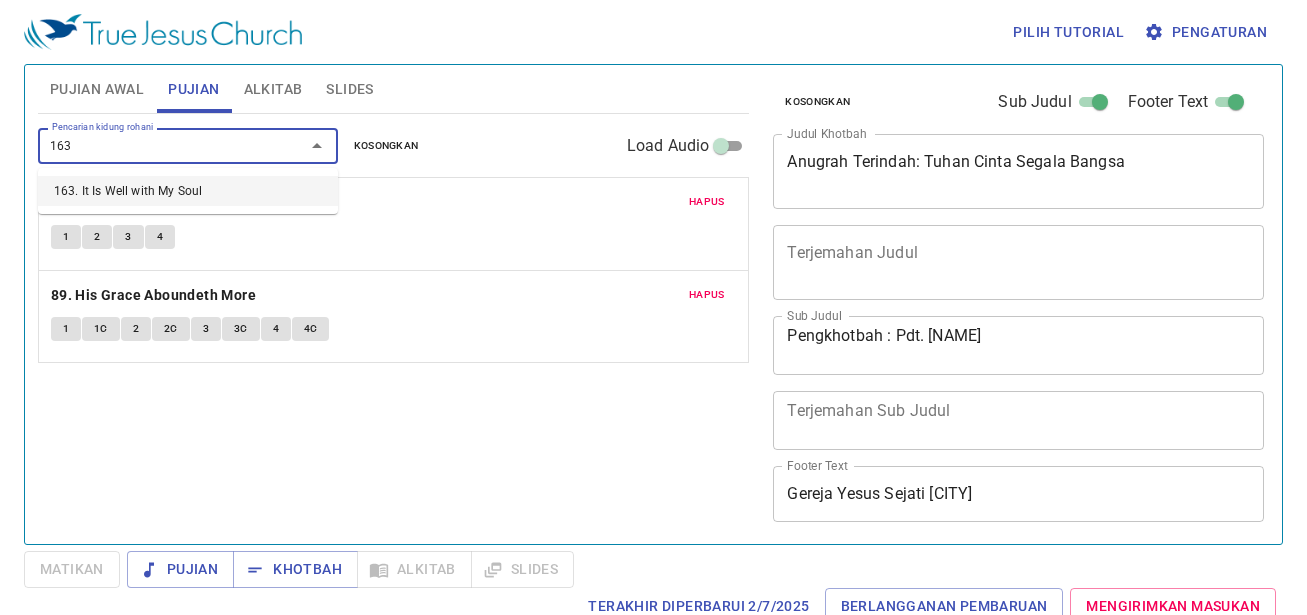 click on "163. It Is Well with My Soul" at bounding box center (188, 191) 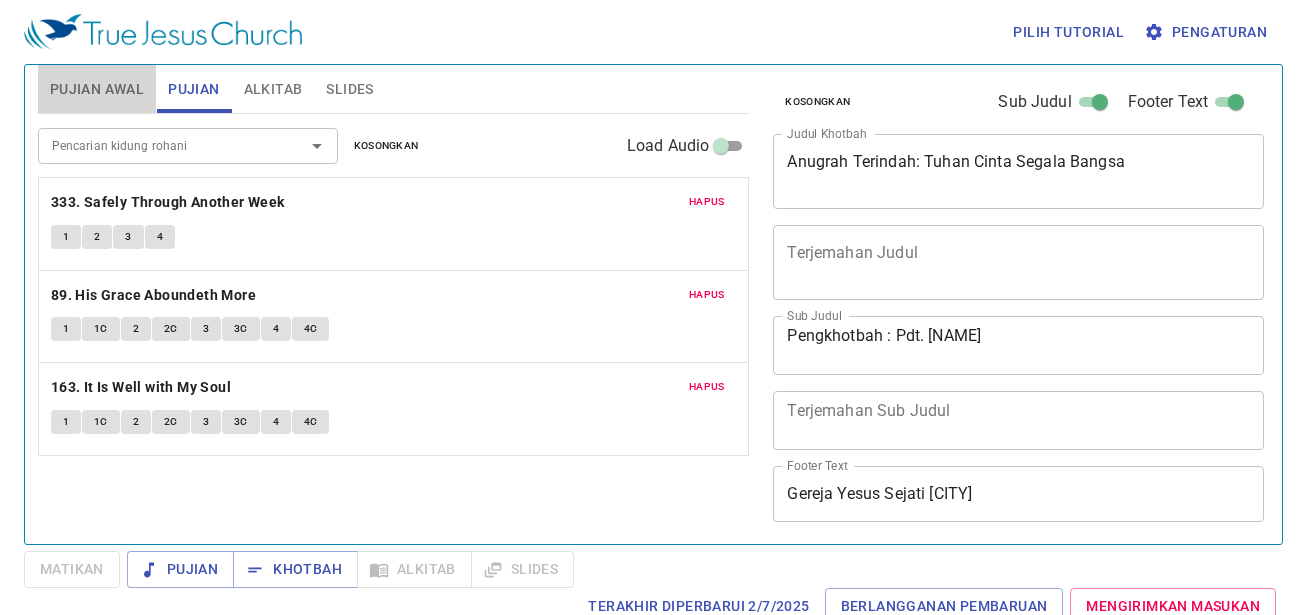 click on "Pujian Awal" at bounding box center [97, 89] 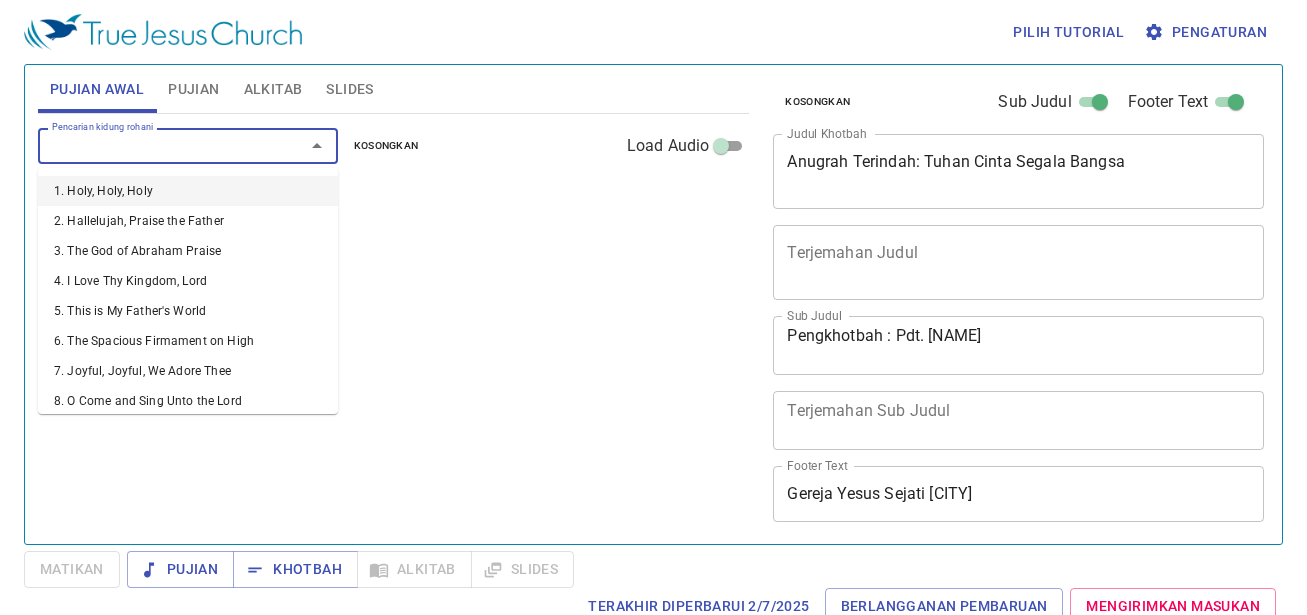 click on "Pencarian kidung rohani" at bounding box center [158, 145] 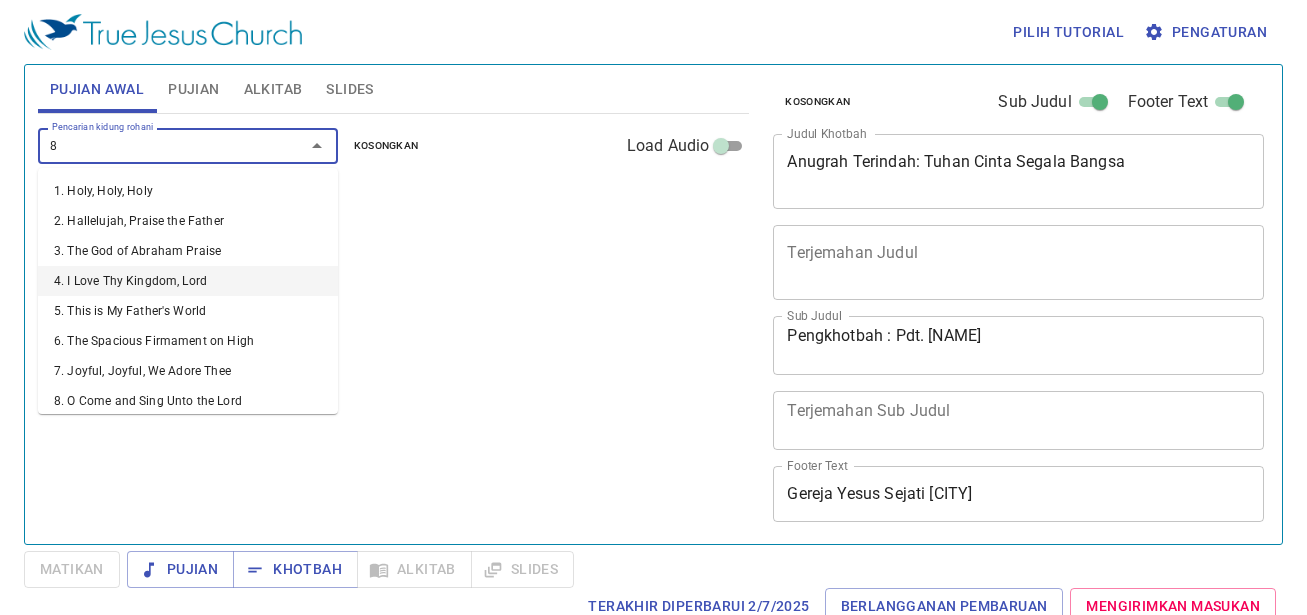 type on "89" 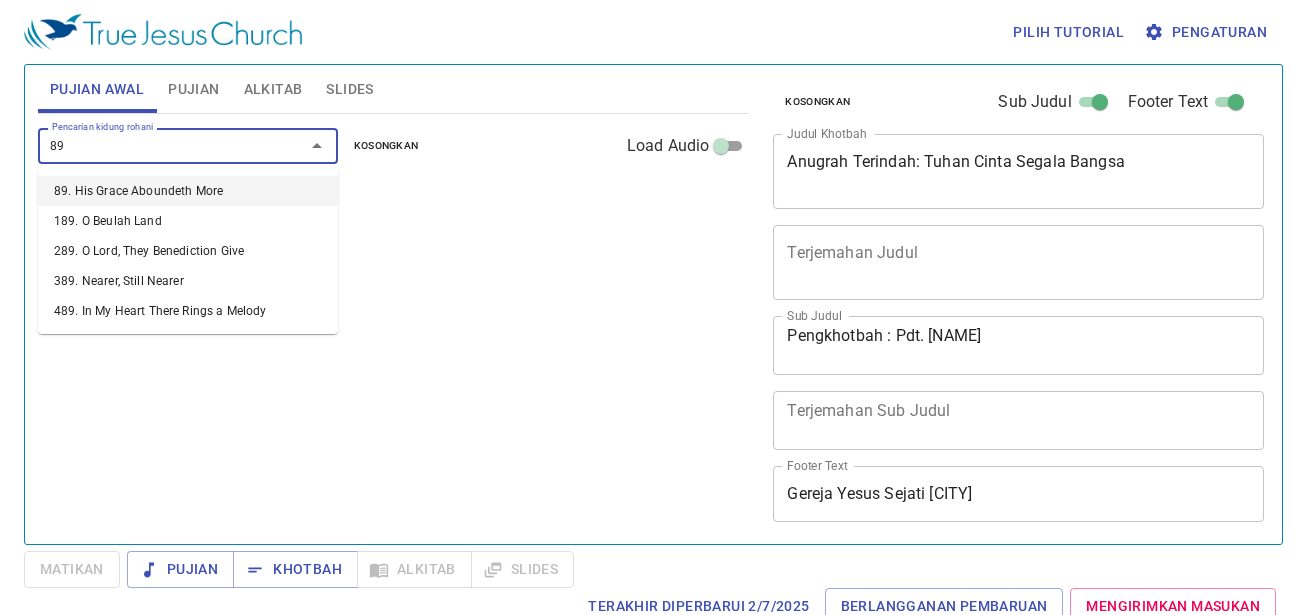click on "89. His Grace Aboundeth More" at bounding box center [188, 191] 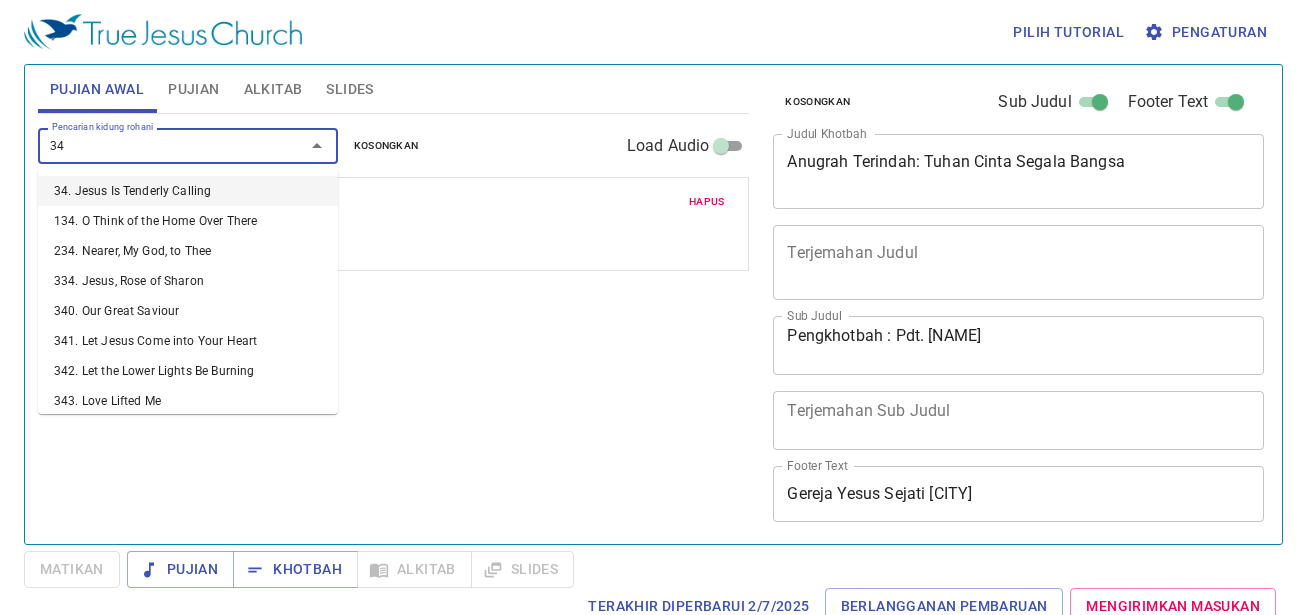 type on "343" 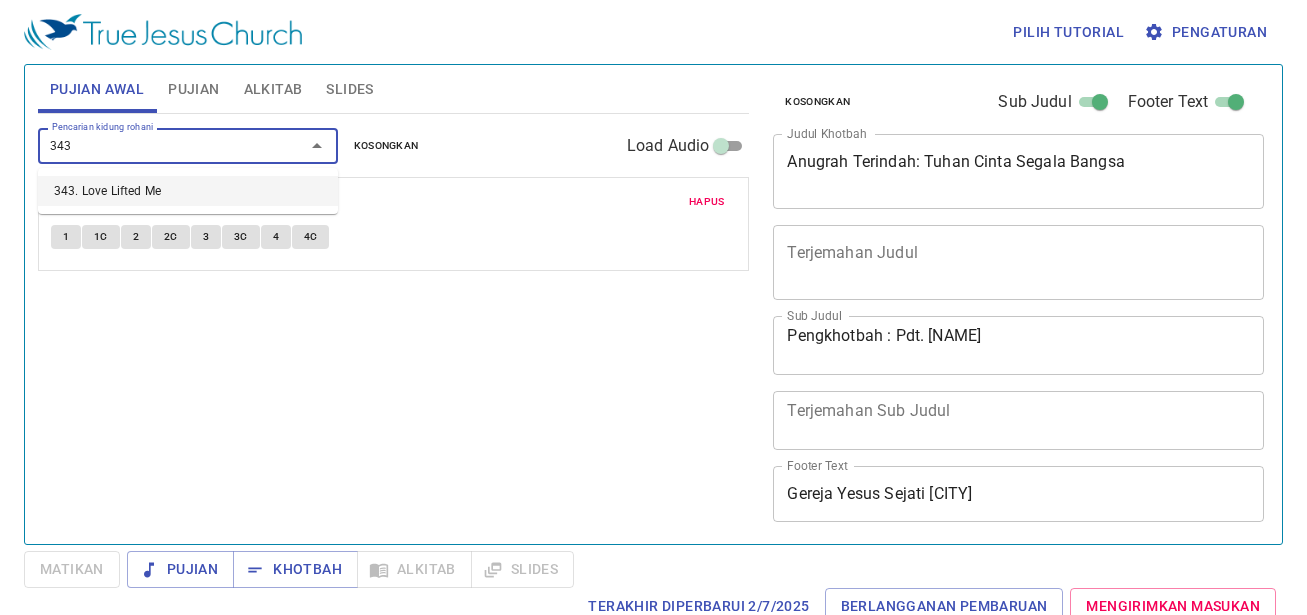 click on "343. Love Lifted Me" at bounding box center [188, 191] 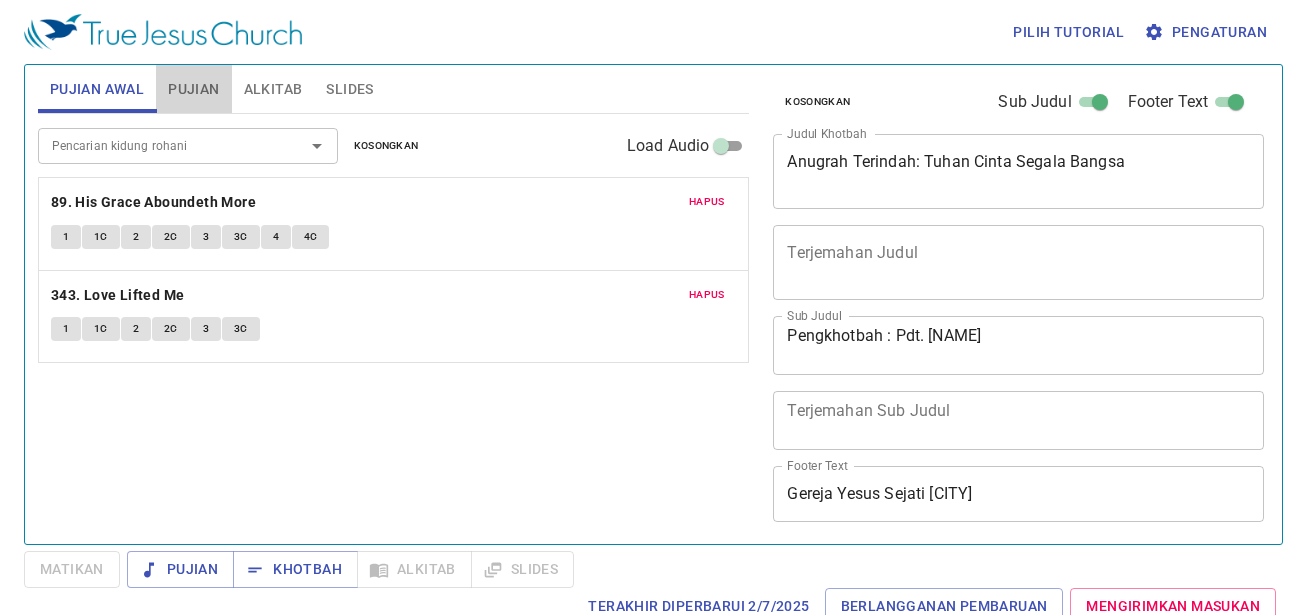 click on "Pujian" at bounding box center [193, 89] 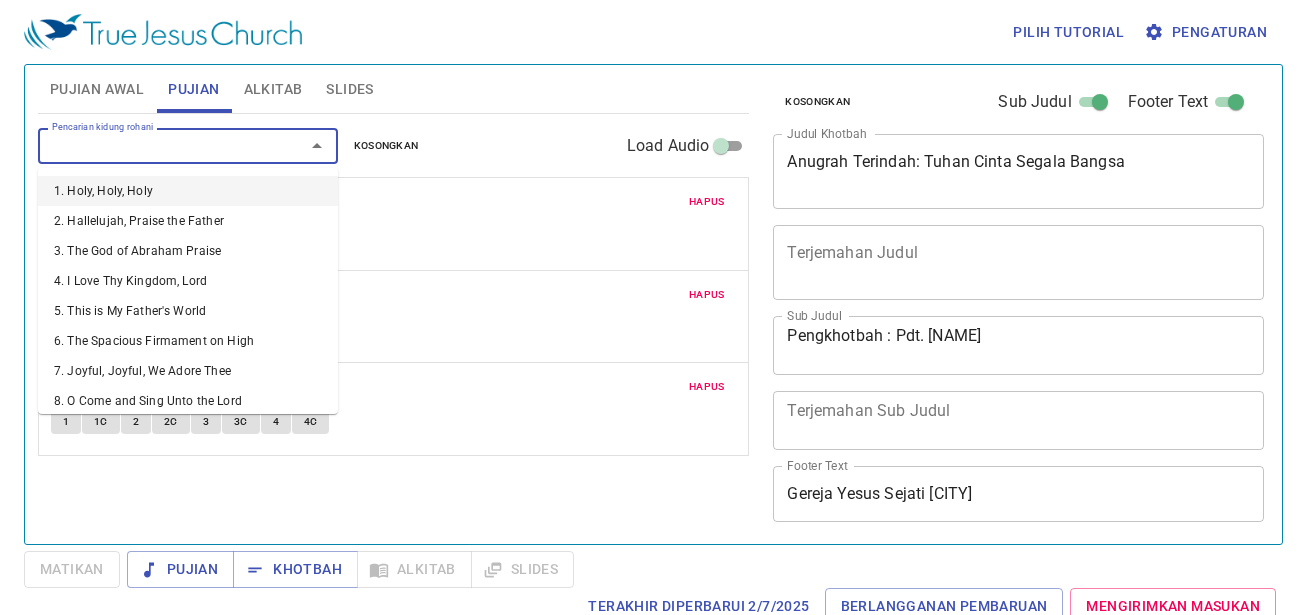 click on "Pencarian kidung rohani" at bounding box center (158, 145) 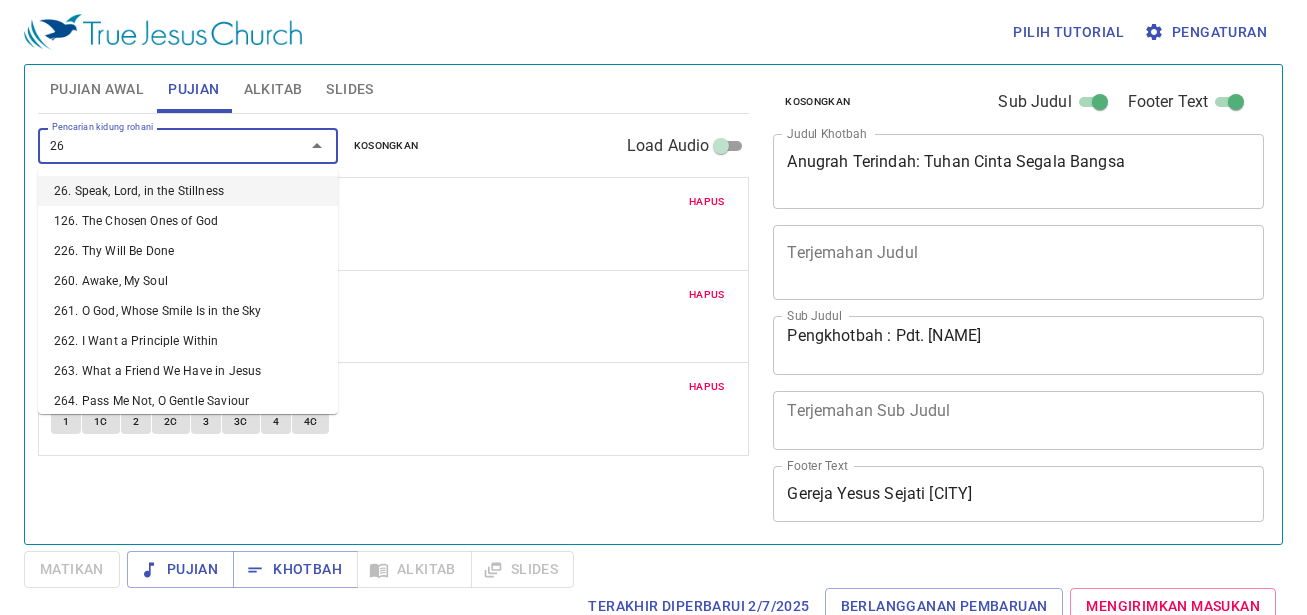 type on "263" 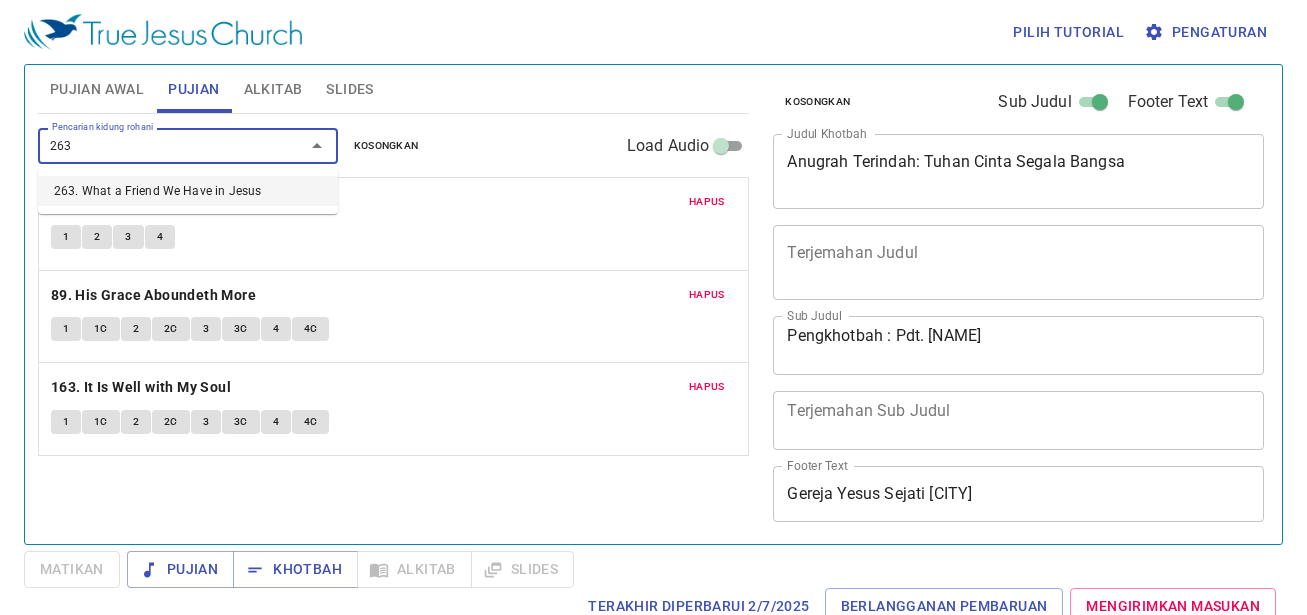 click on "263. What a Friend We Have in Jesus" at bounding box center [188, 191] 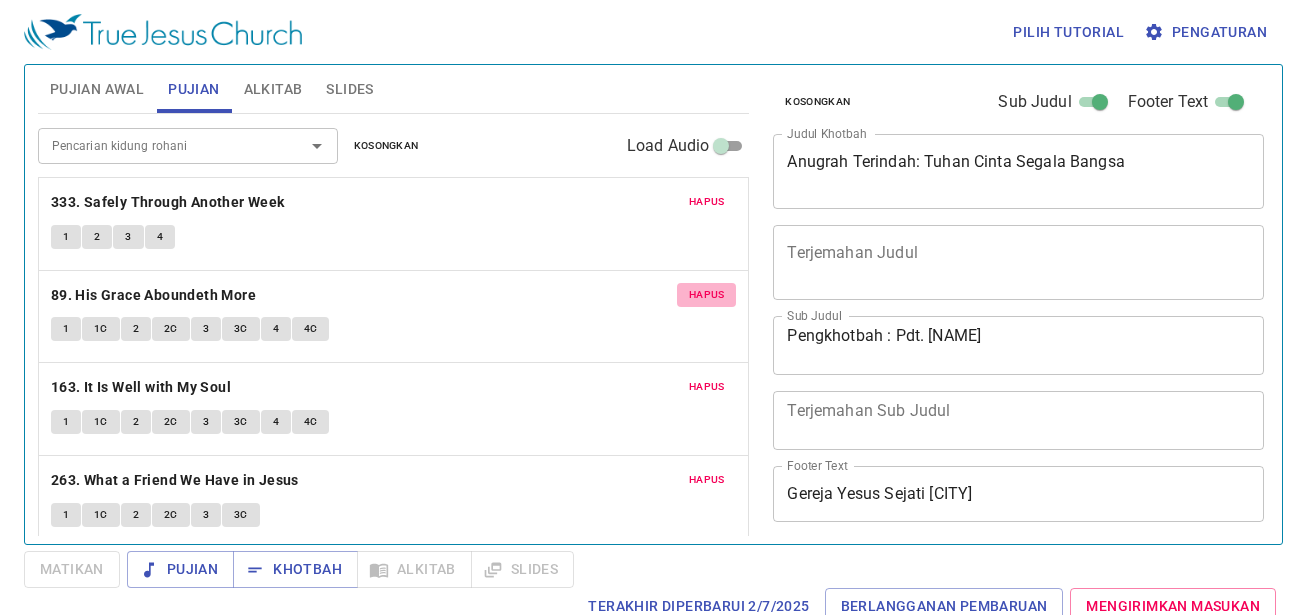 click on "Hapus" at bounding box center [707, 295] 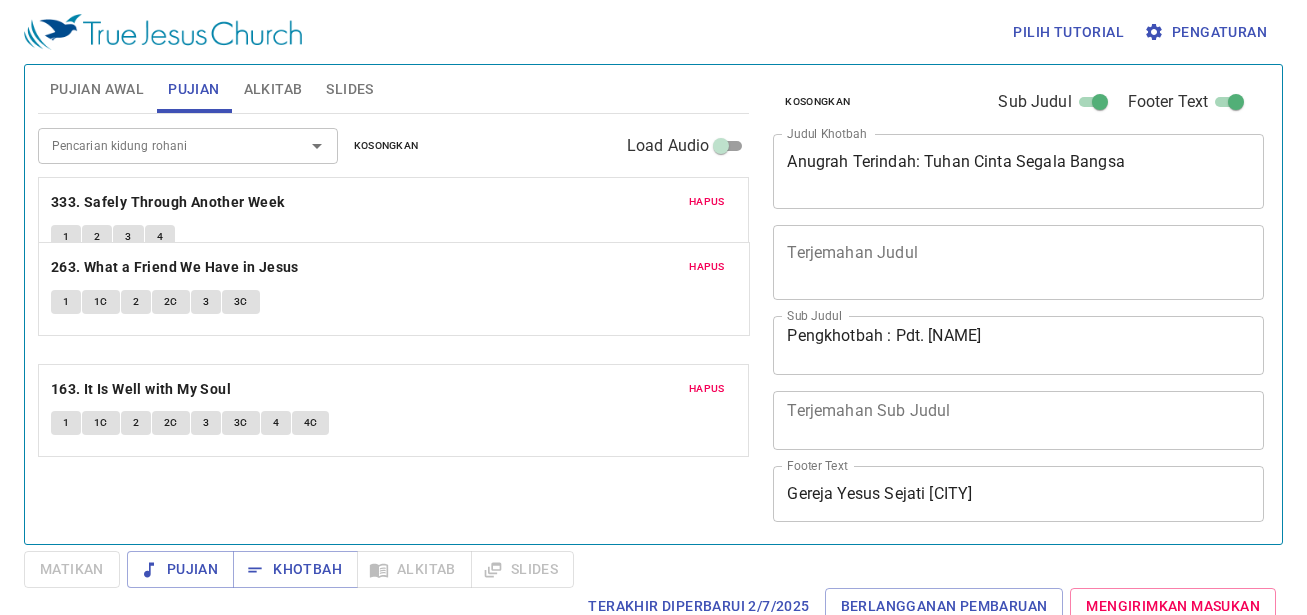 drag, startPoint x: 382, startPoint y: 444, endPoint x: 393, endPoint y: 321, distance: 123.49089 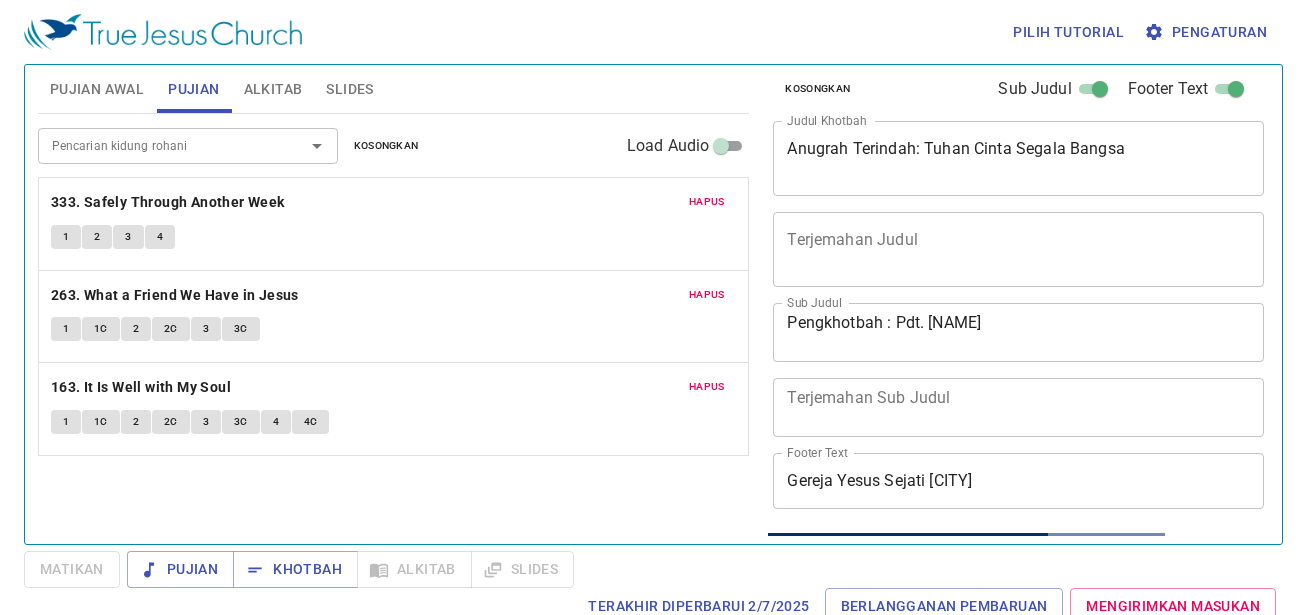 scroll, scrollTop: 12, scrollLeft: 0, axis: vertical 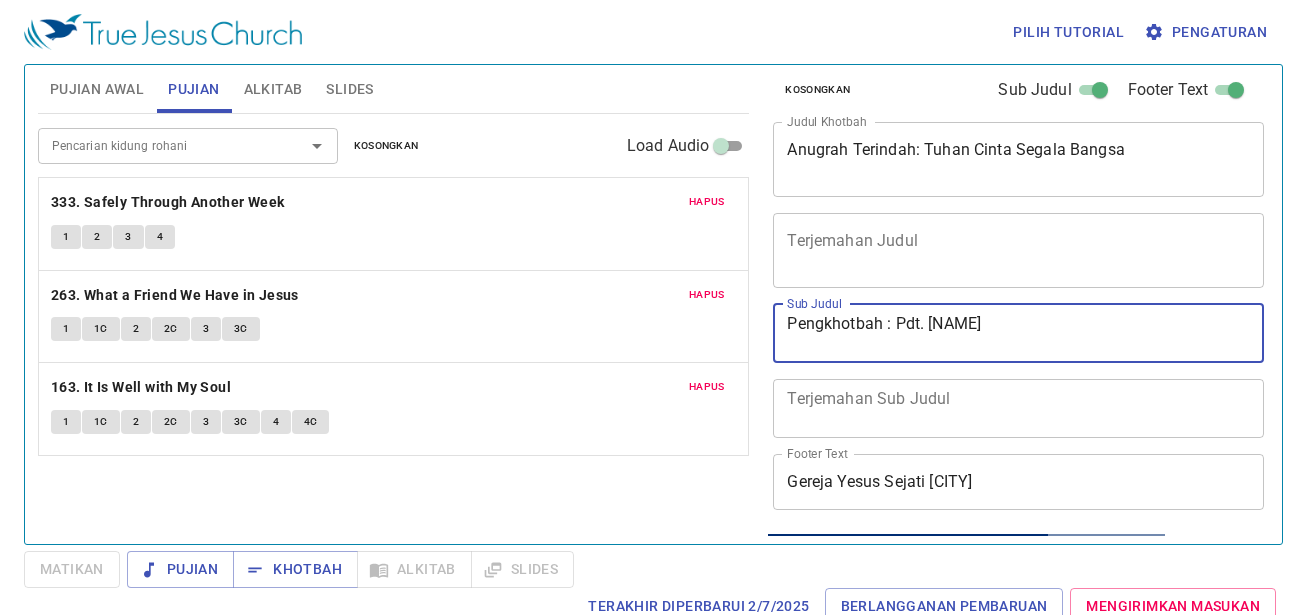 click on "Pengkhotbah : Pdt. Silas" at bounding box center (1018, 333) 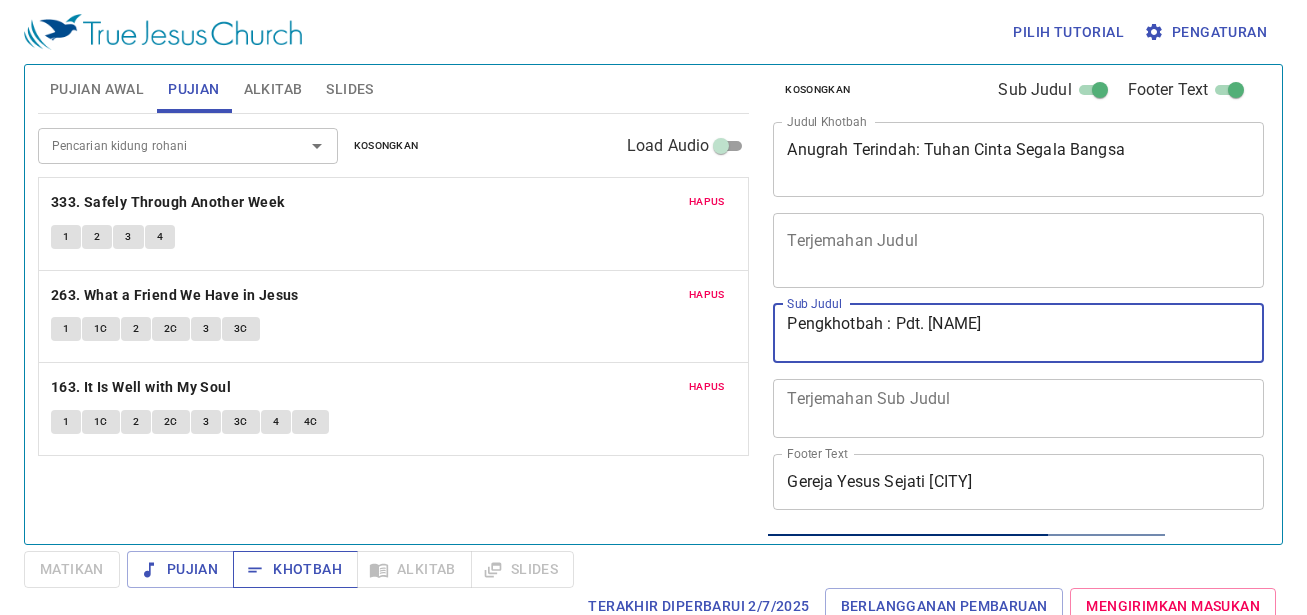 type on "Pengkhotbah : Pdt. Silas Ong" 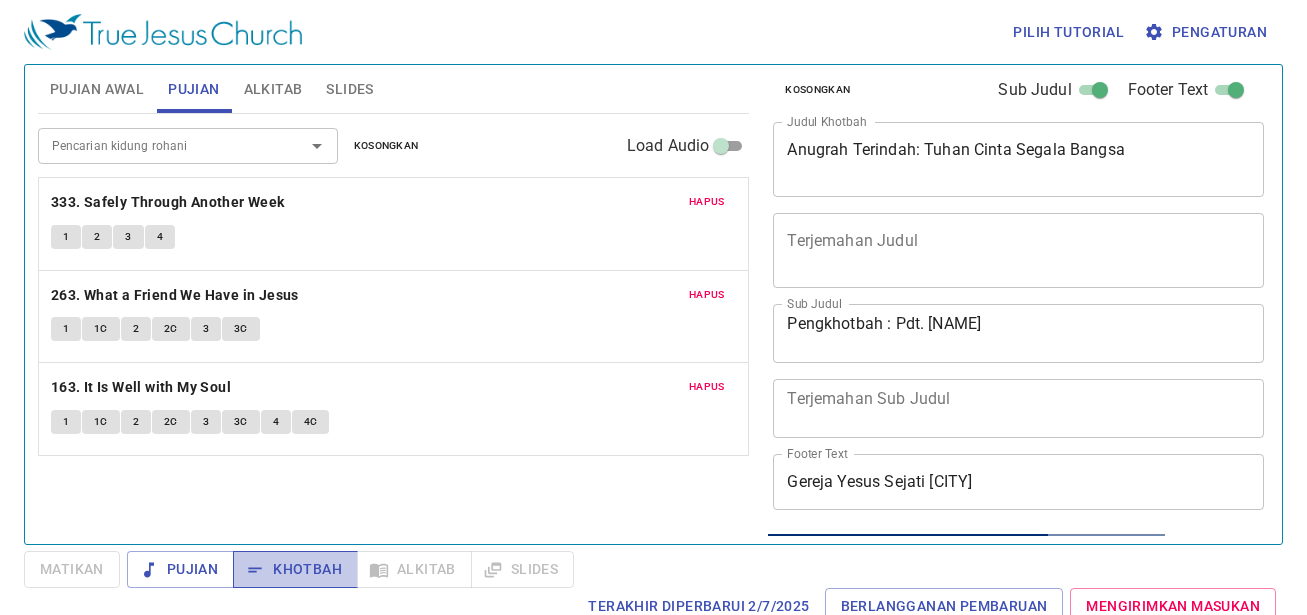 click on "Khotbah" at bounding box center (295, 569) 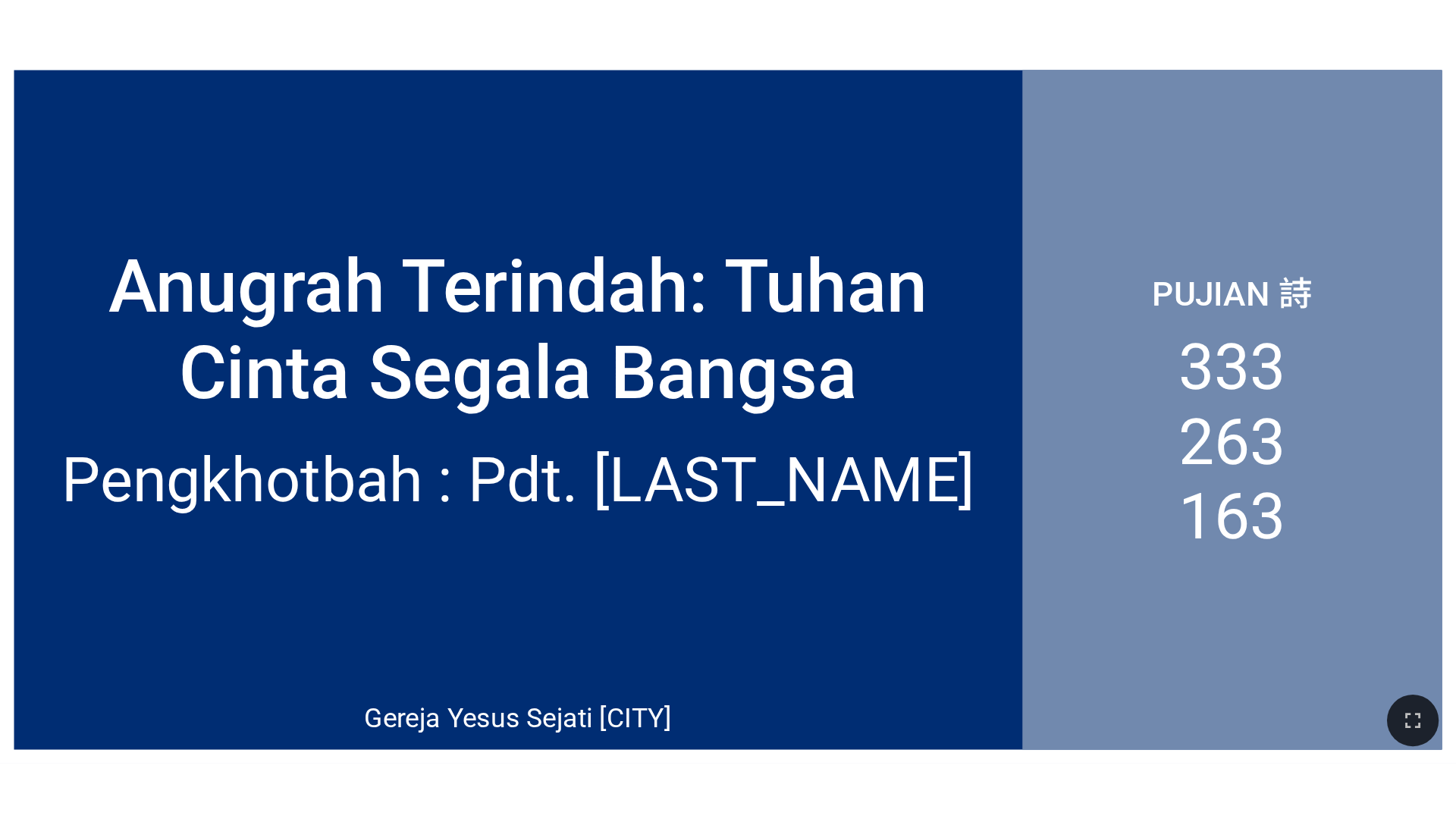 scroll, scrollTop: 0, scrollLeft: 0, axis: both 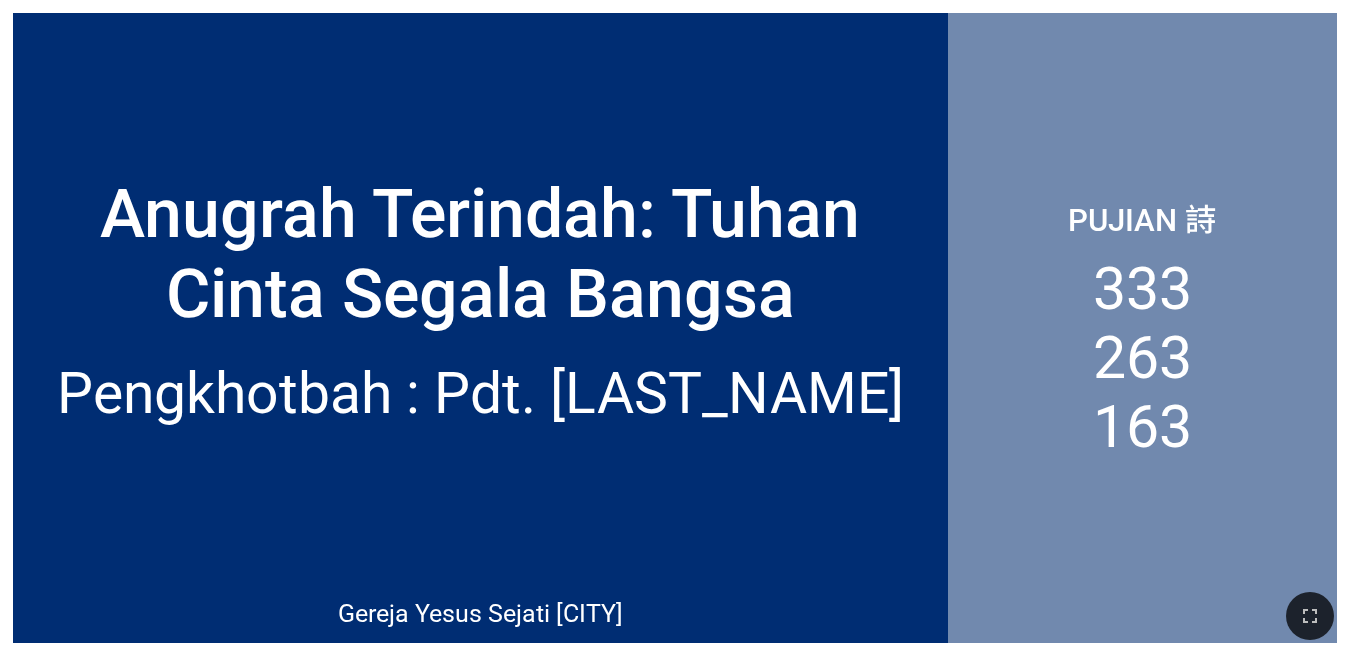 click on "Anugrah Terindah: Tuhan Cinta Segala Bangsa" at bounding box center [480, 196] 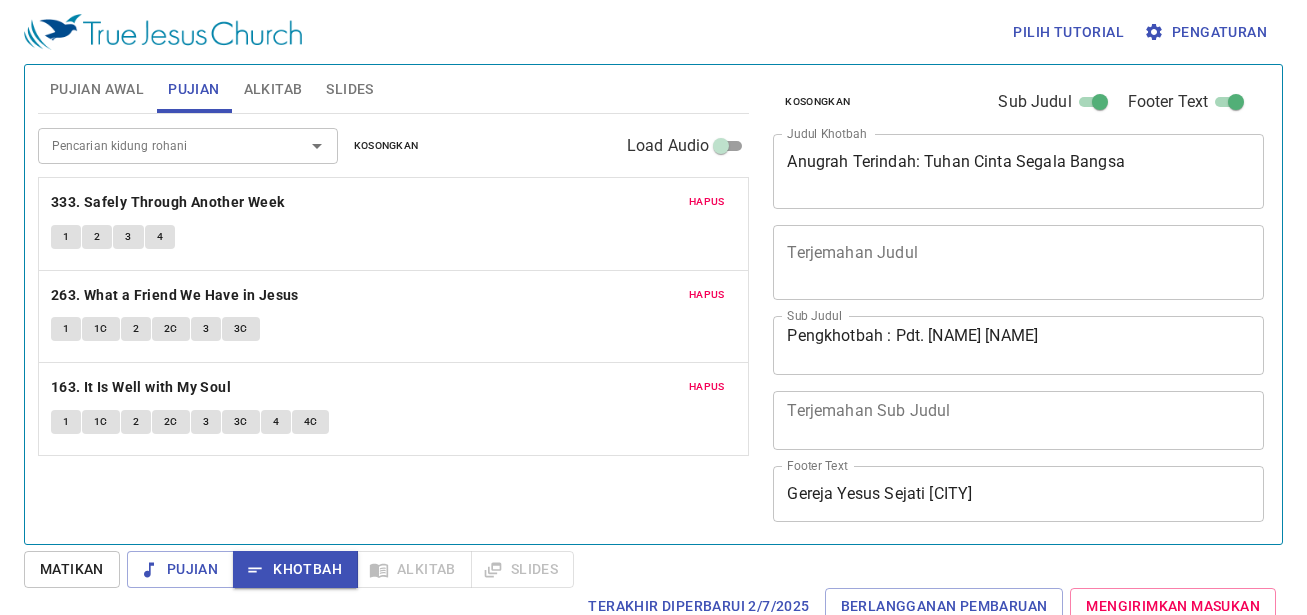 scroll, scrollTop: 0, scrollLeft: 0, axis: both 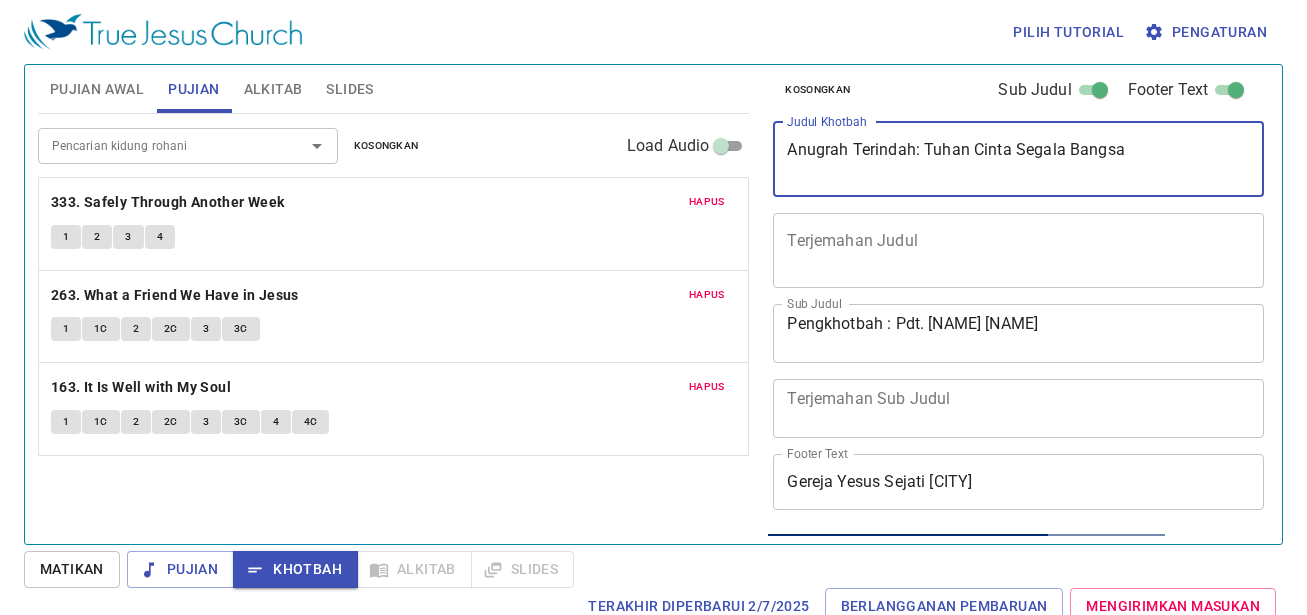 drag, startPoint x: 924, startPoint y: 146, endPoint x: 1230, endPoint y: 149, distance: 306.0147 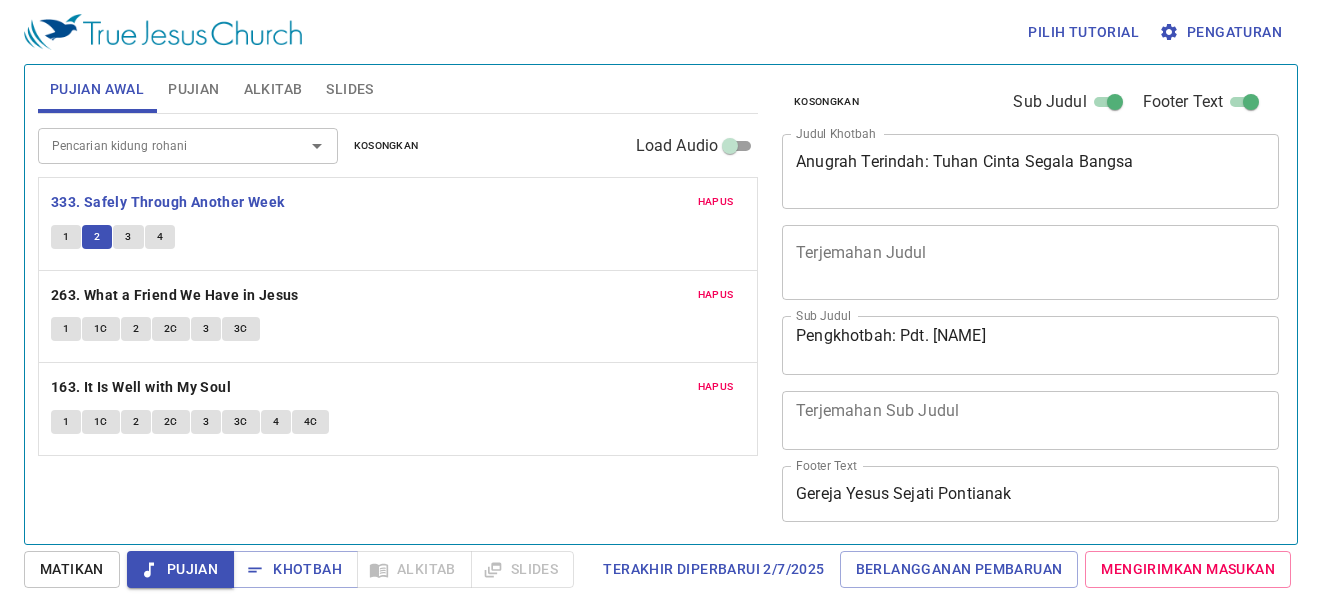 scroll, scrollTop: 0, scrollLeft: 0, axis: both 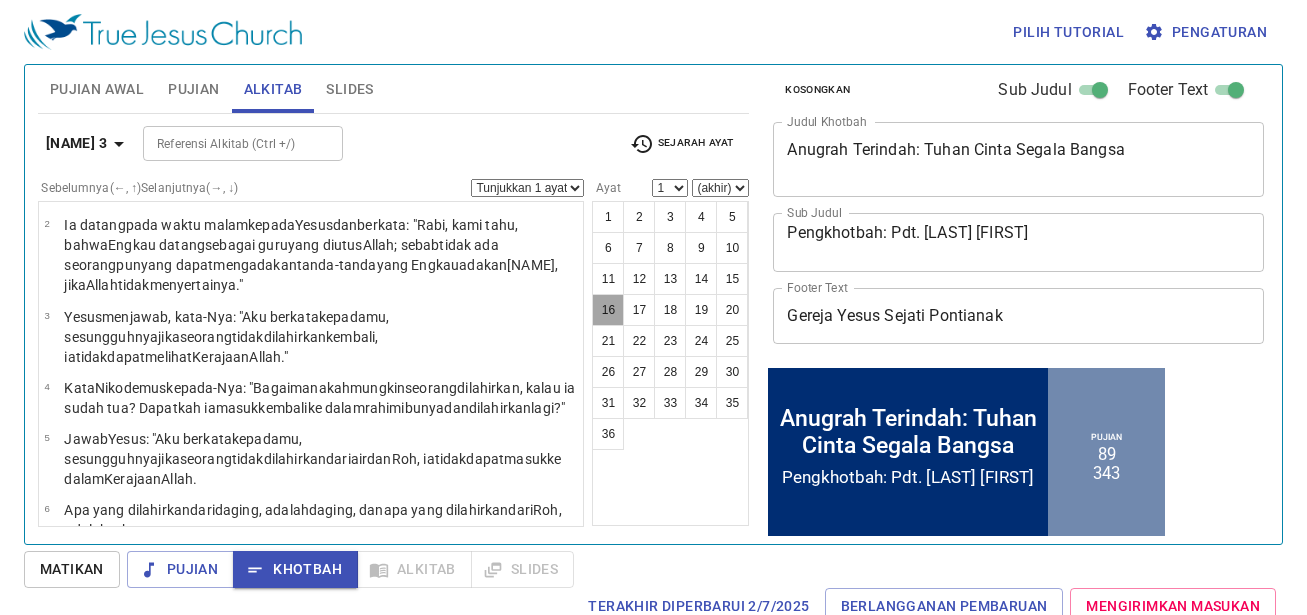 click on "16" at bounding box center (608, 310) 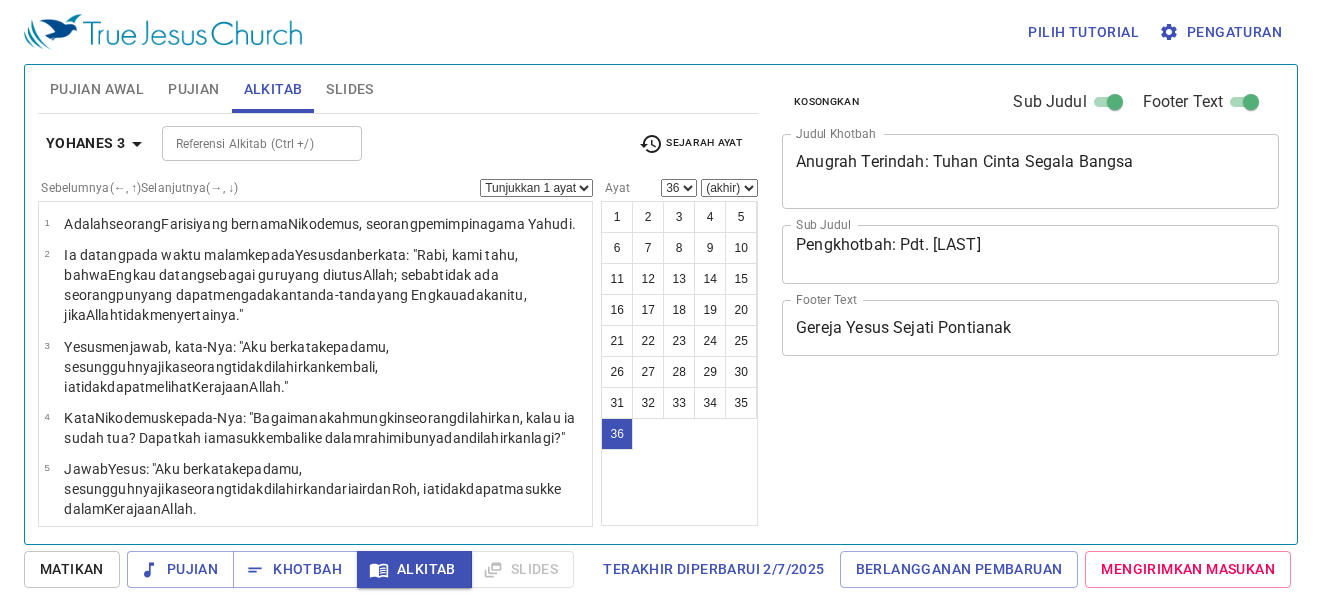 select on "36" 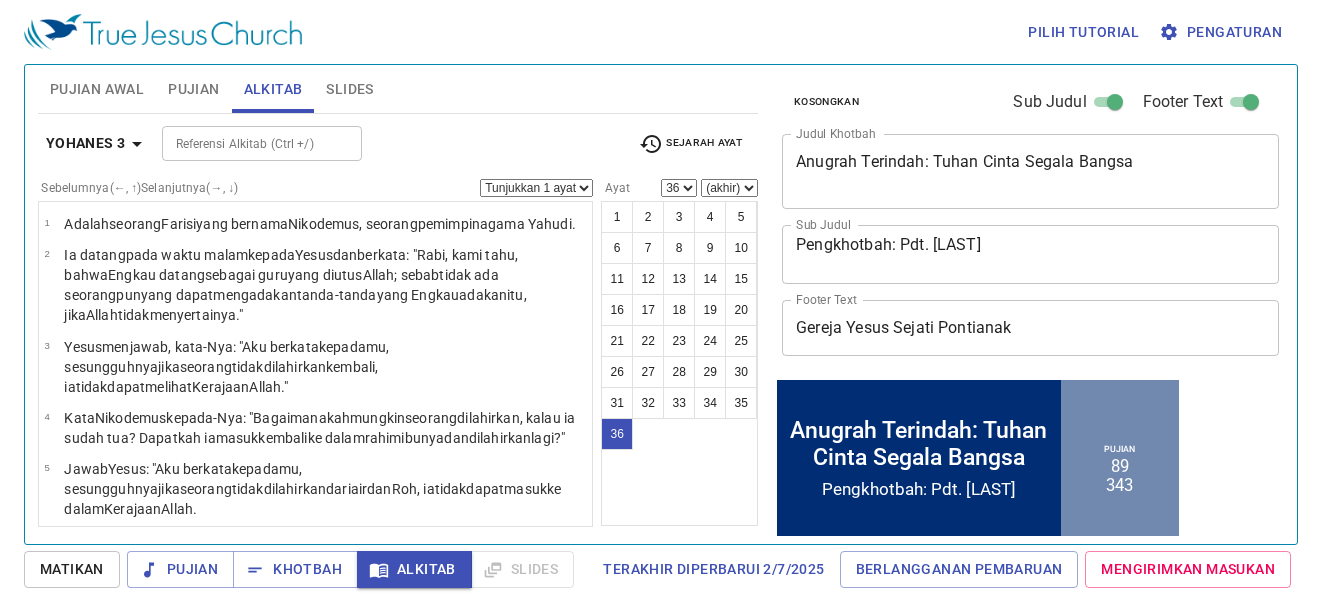 scroll, scrollTop: 1715, scrollLeft: 0, axis: vertical 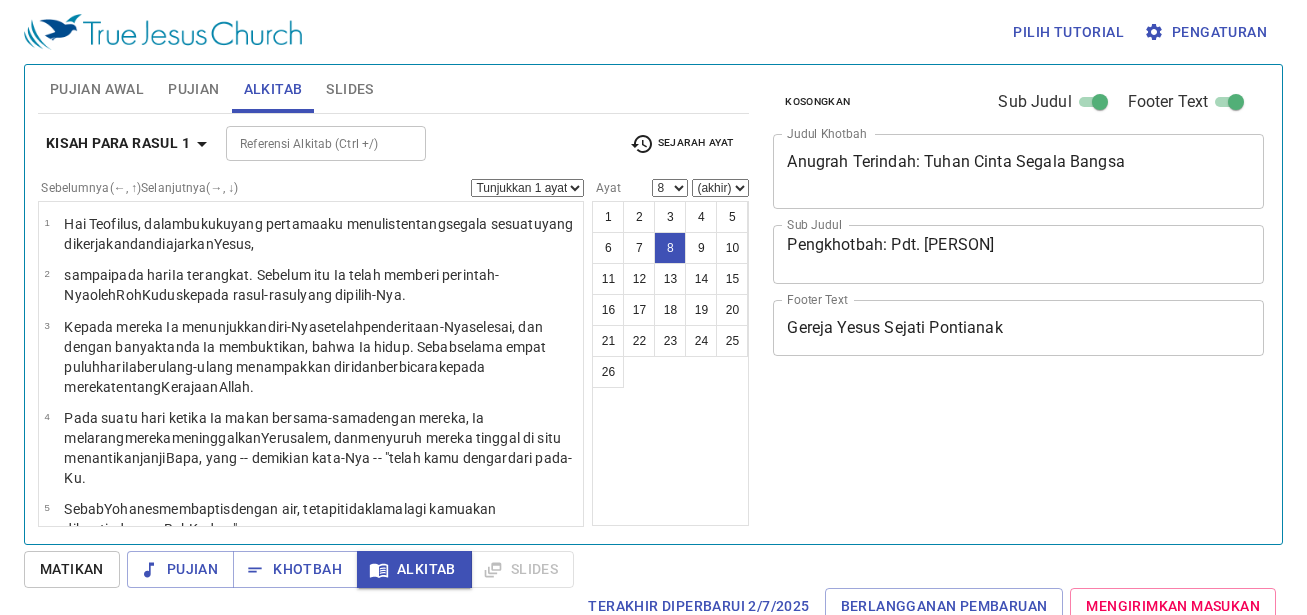 select on "8" 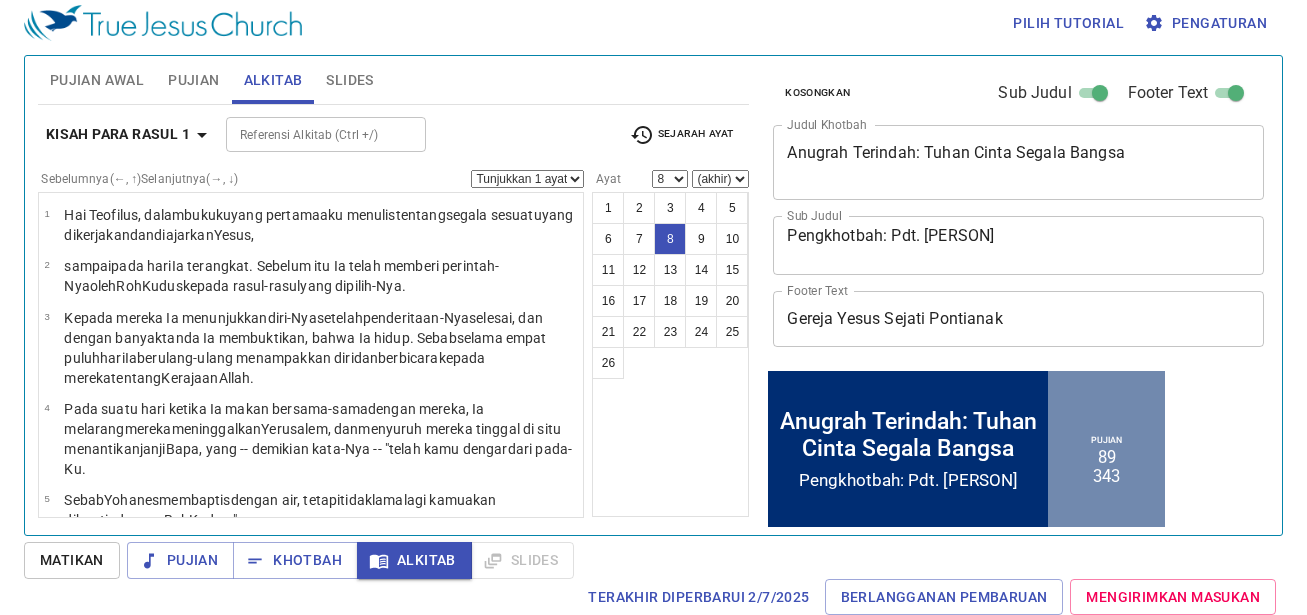 scroll, scrollTop: 9, scrollLeft: 0, axis: vertical 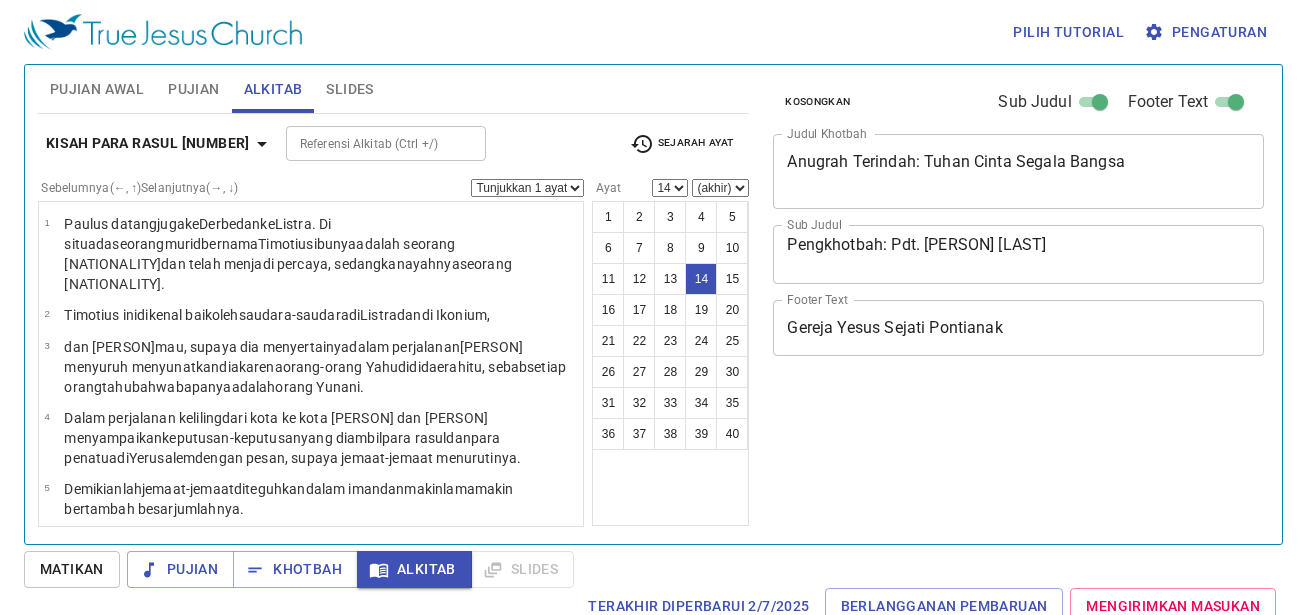 select on "14" 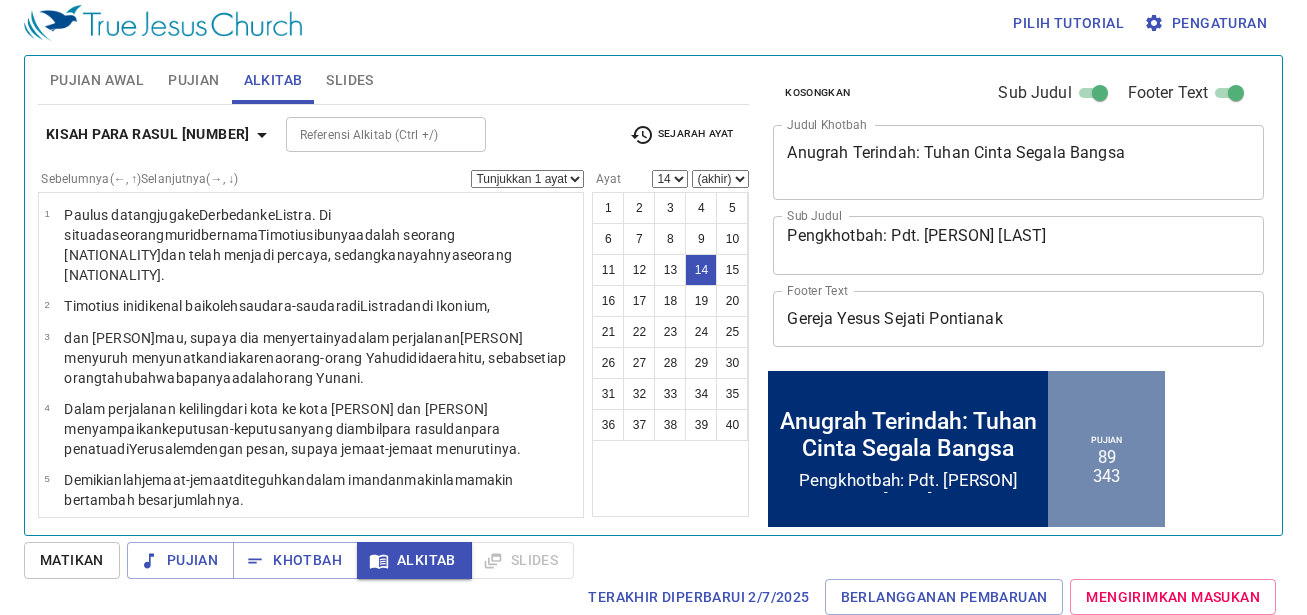 scroll, scrollTop: 9, scrollLeft: 0, axis: vertical 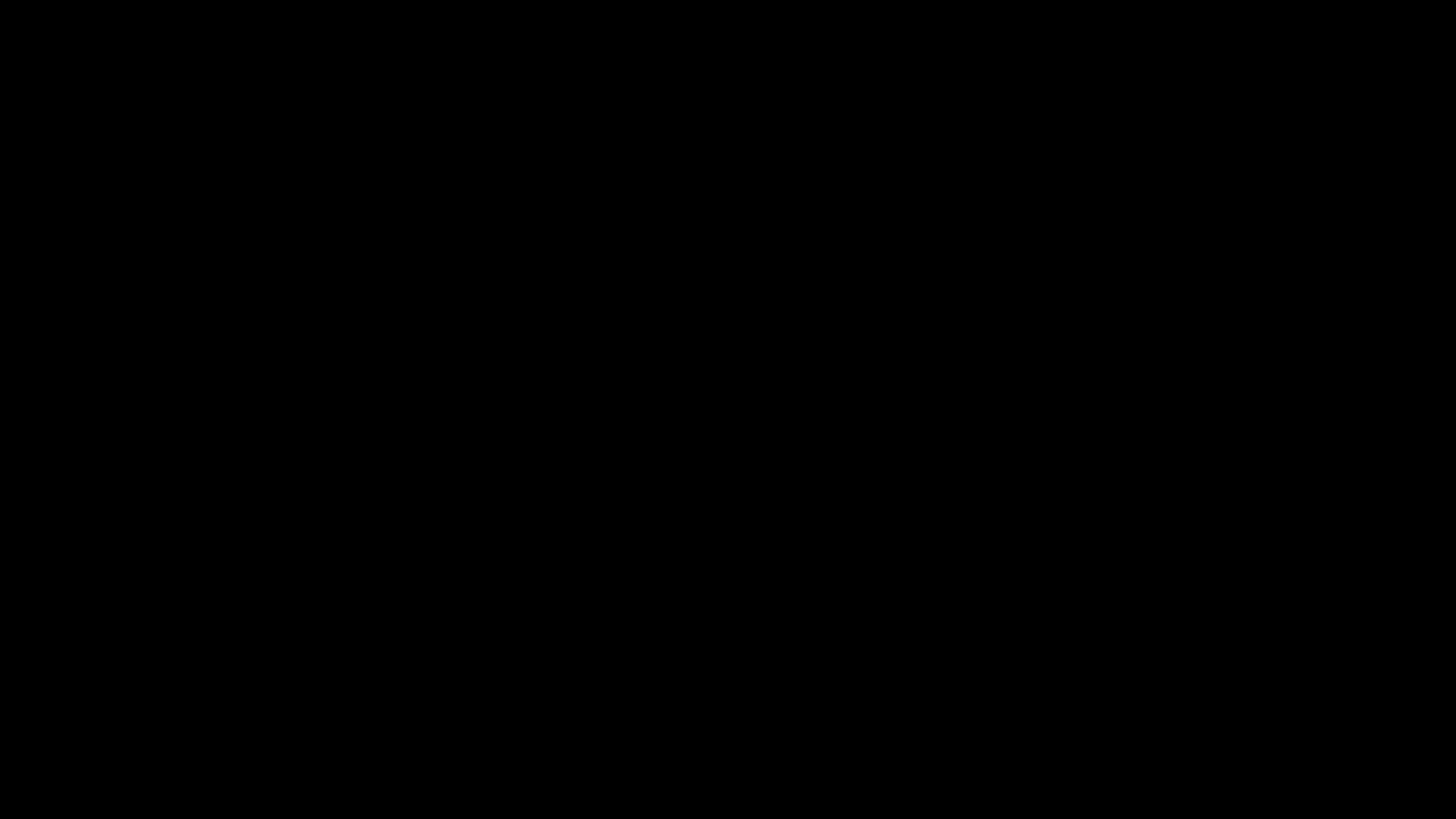 click at bounding box center (728, 410) 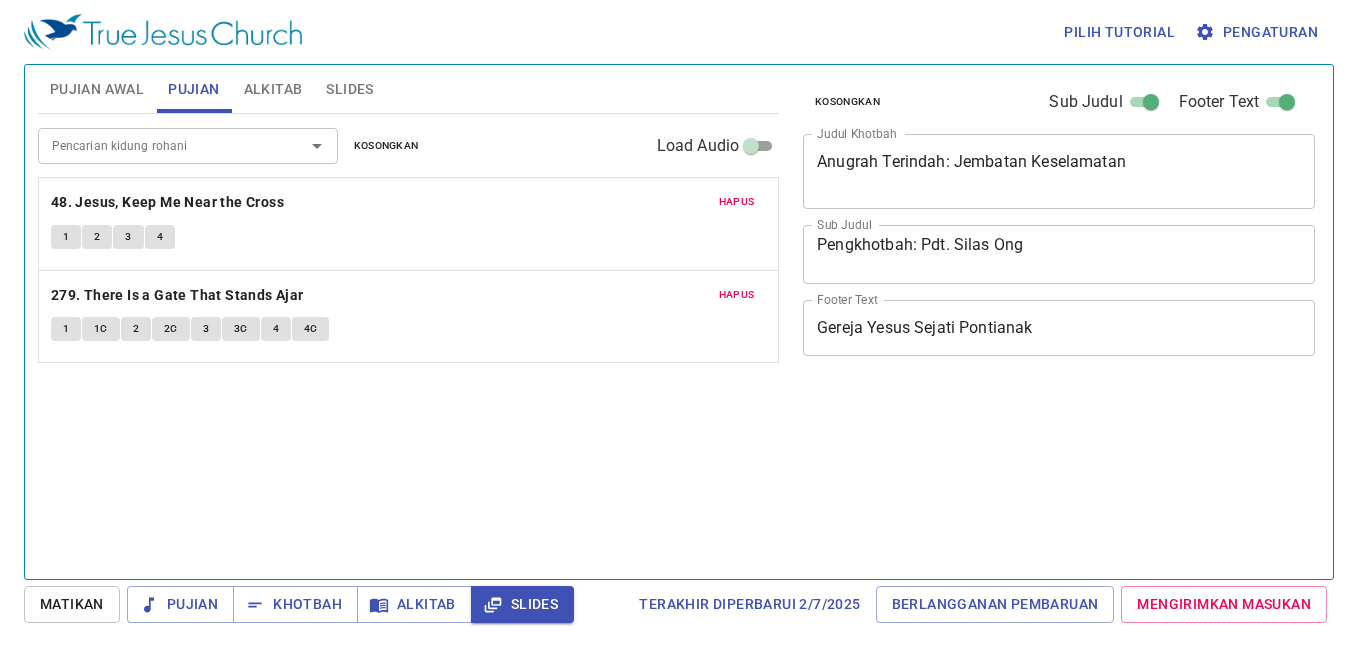 scroll, scrollTop: 0, scrollLeft: 0, axis: both 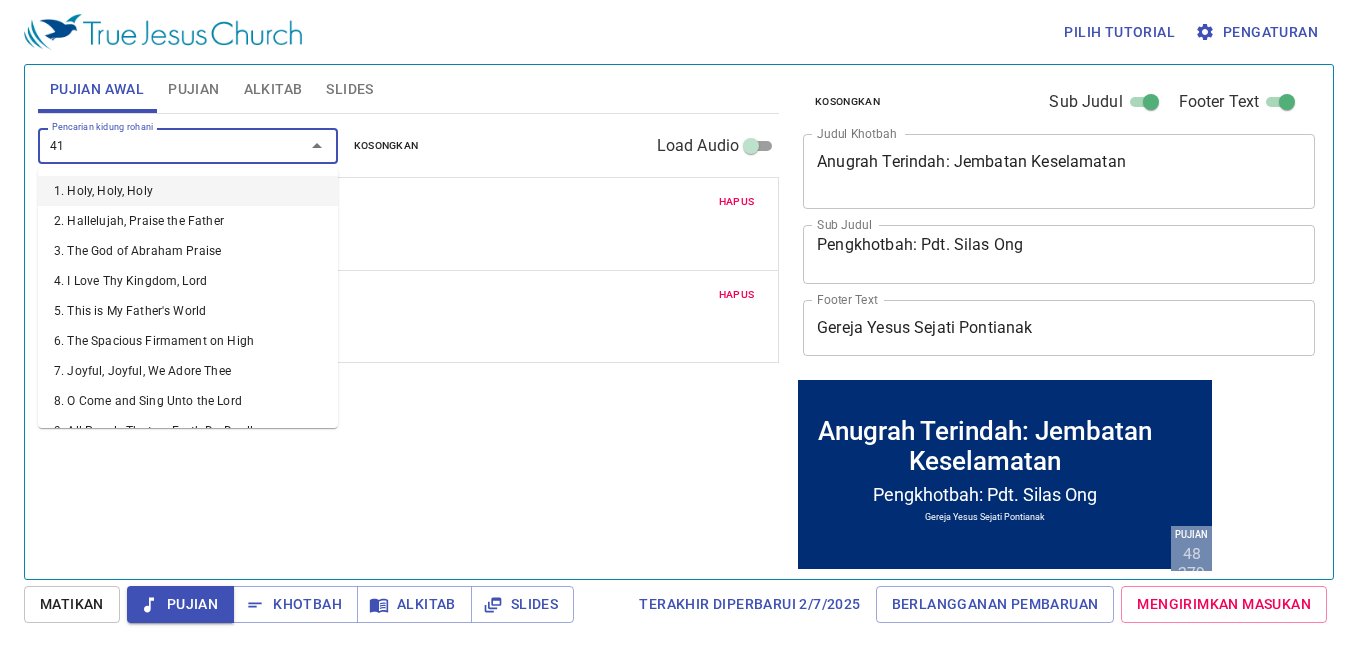click on "41" at bounding box center (158, 145) 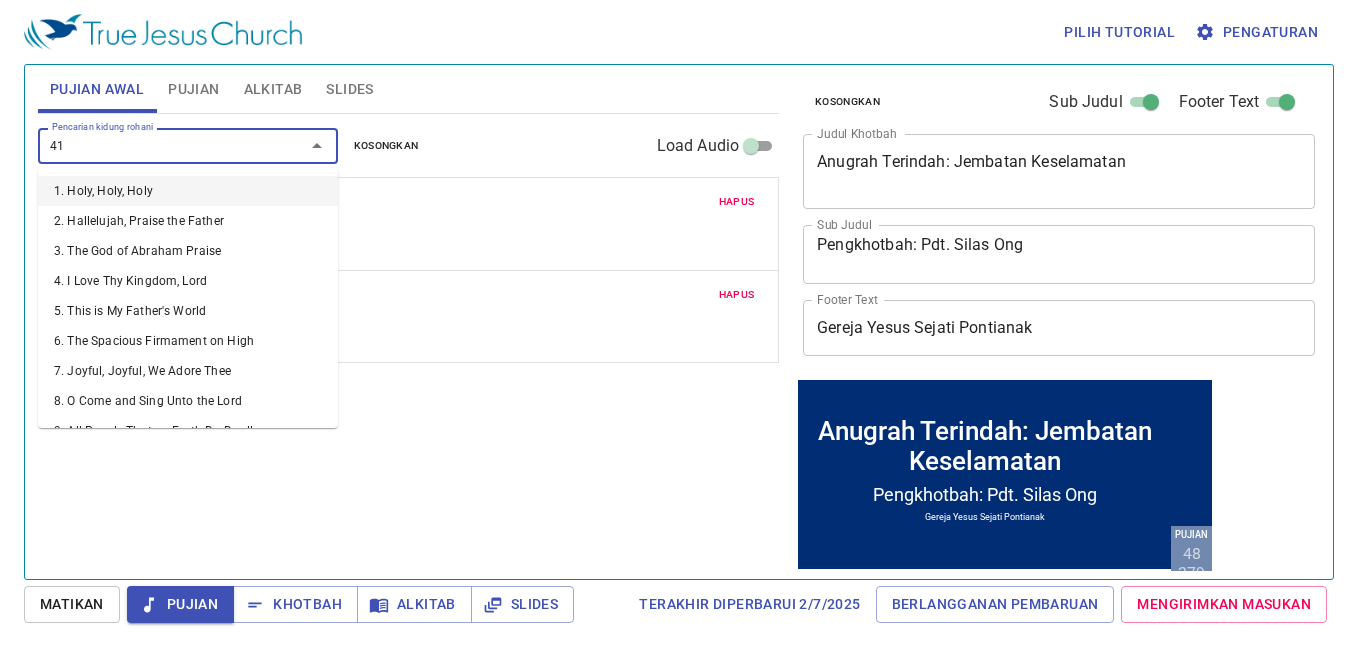 type on "41" 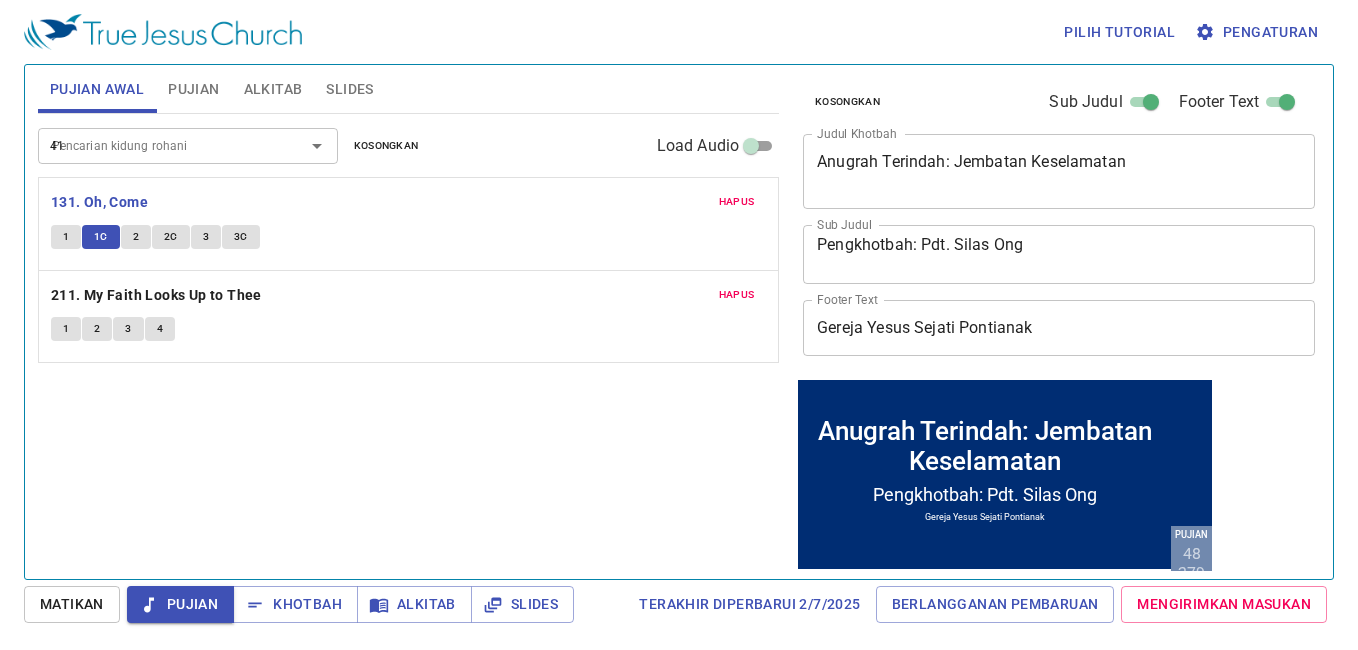 type 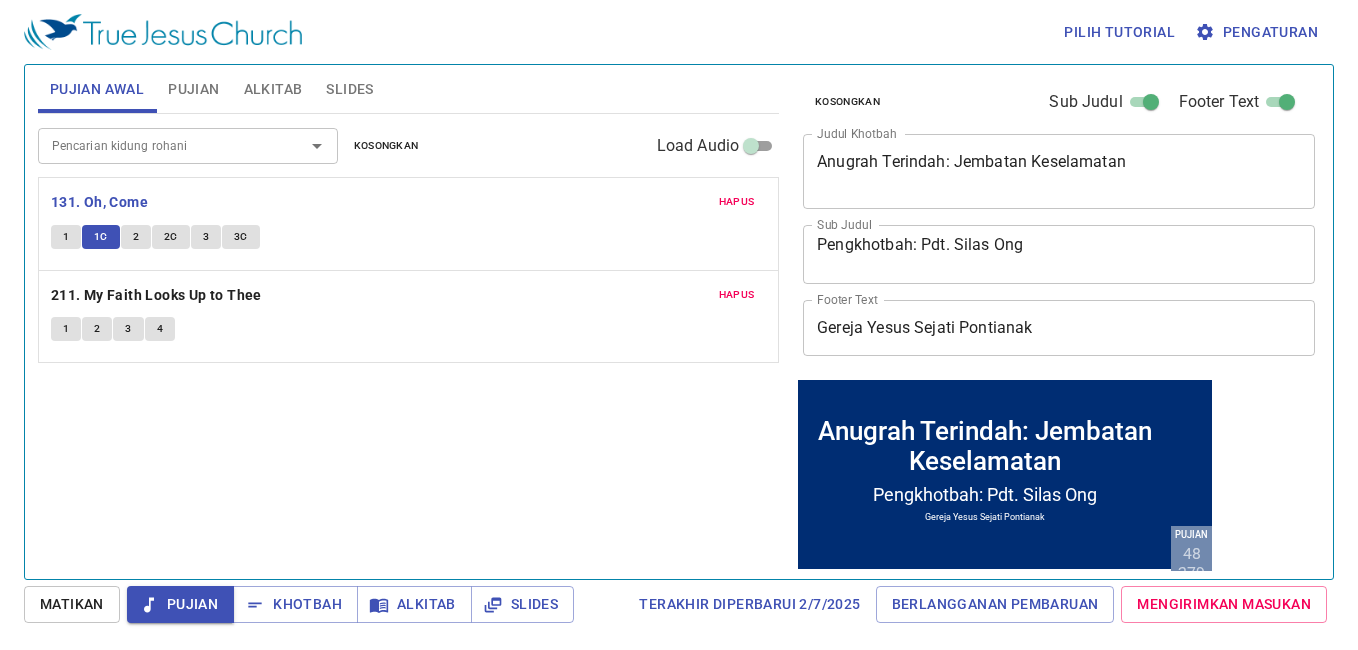 scroll, scrollTop: 12, scrollLeft: 0, axis: vertical 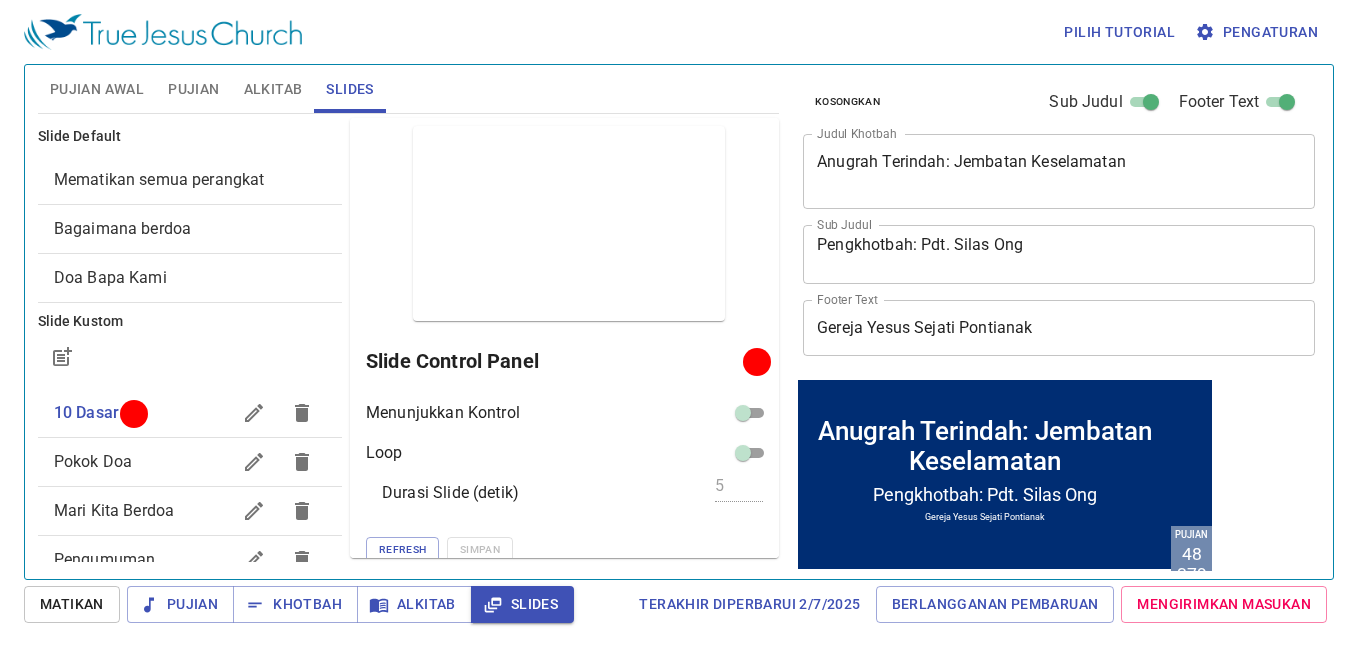 click on "Pratinjau" at bounding box center [569, 223] 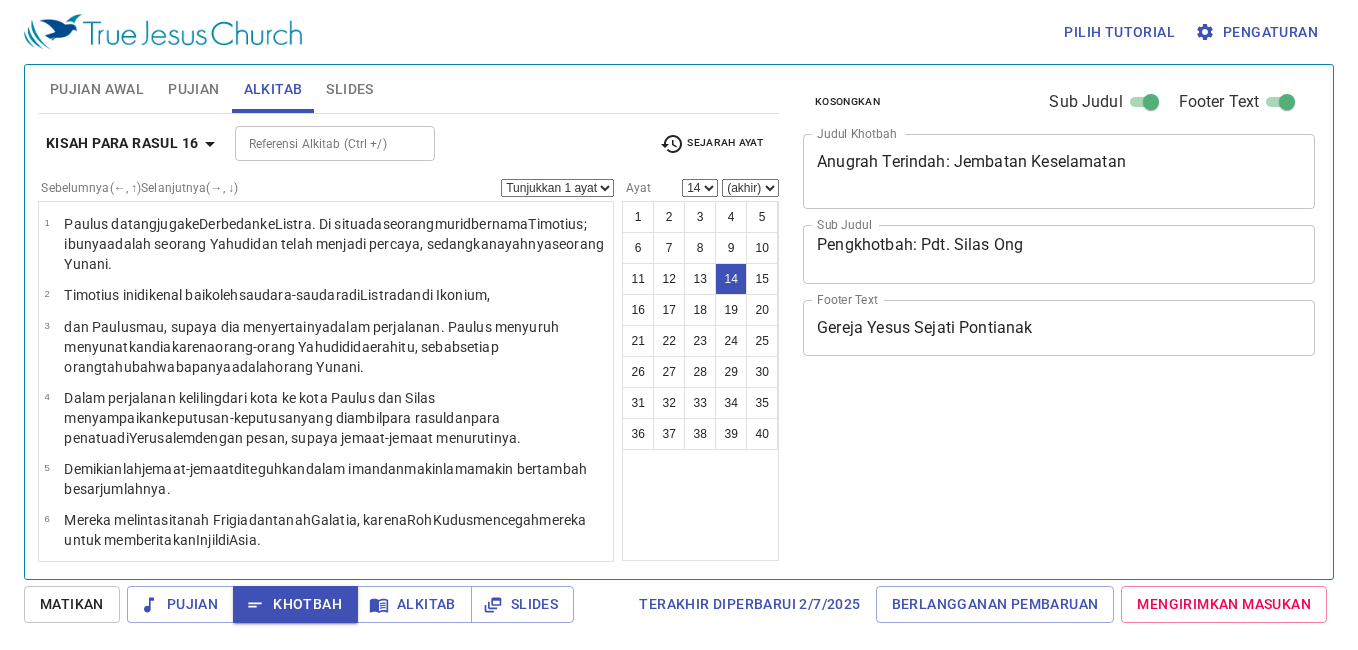 select on "14" 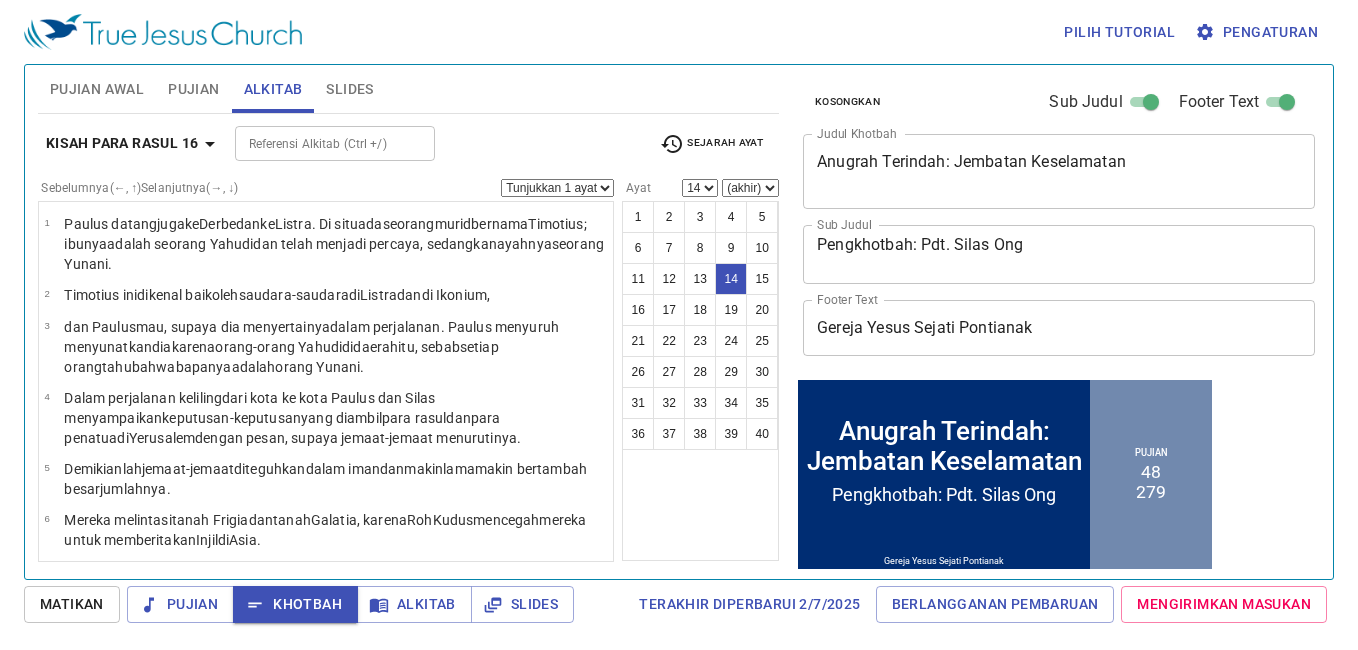 scroll, scrollTop: 0, scrollLeft: 0, axis: both 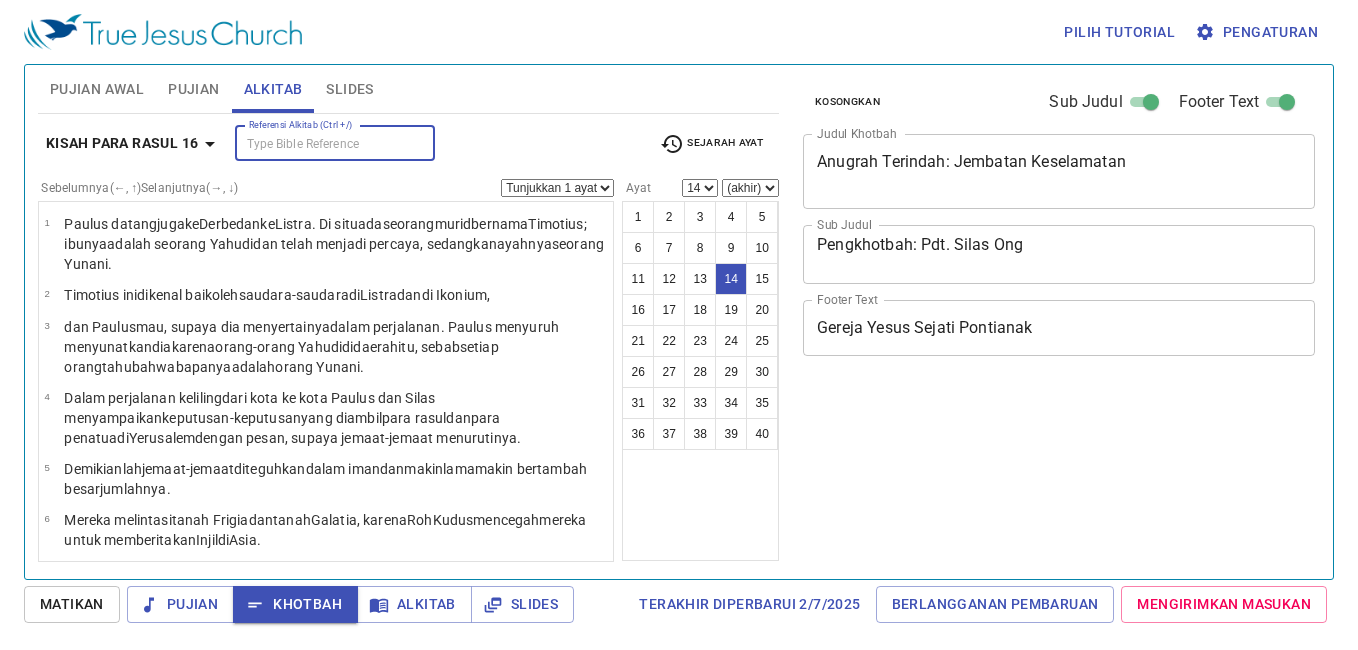 select on "14" 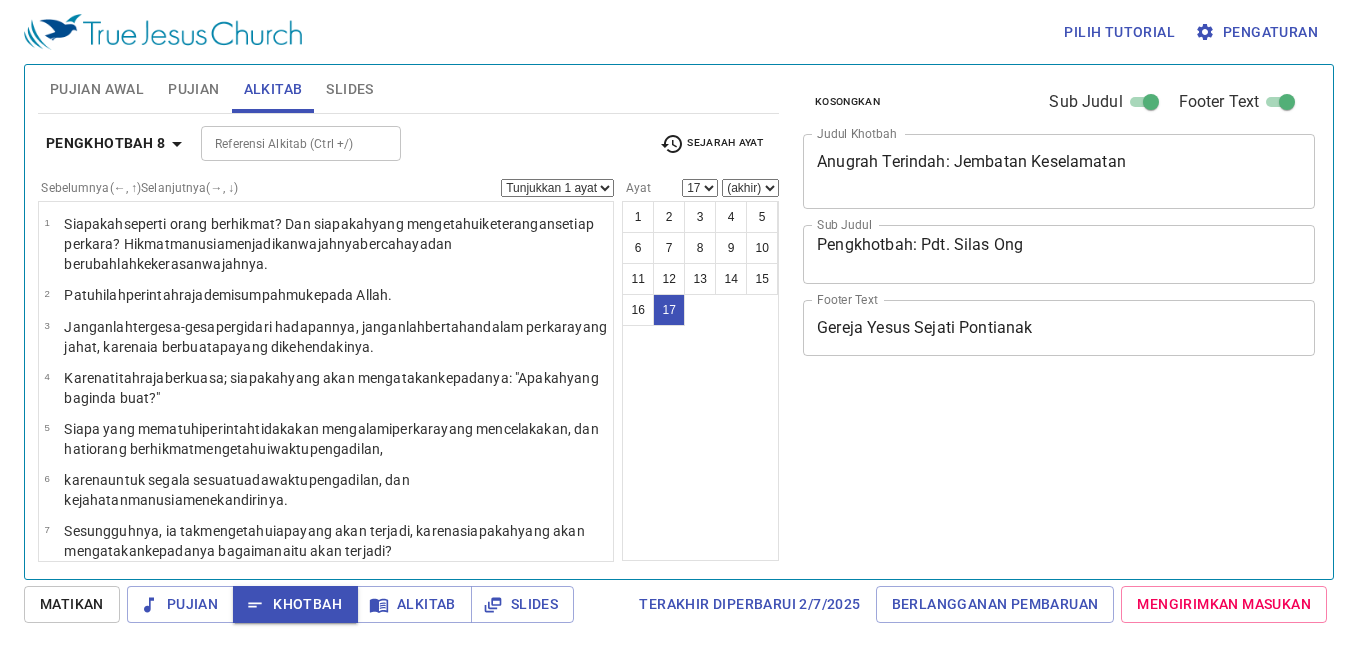 select on "17" 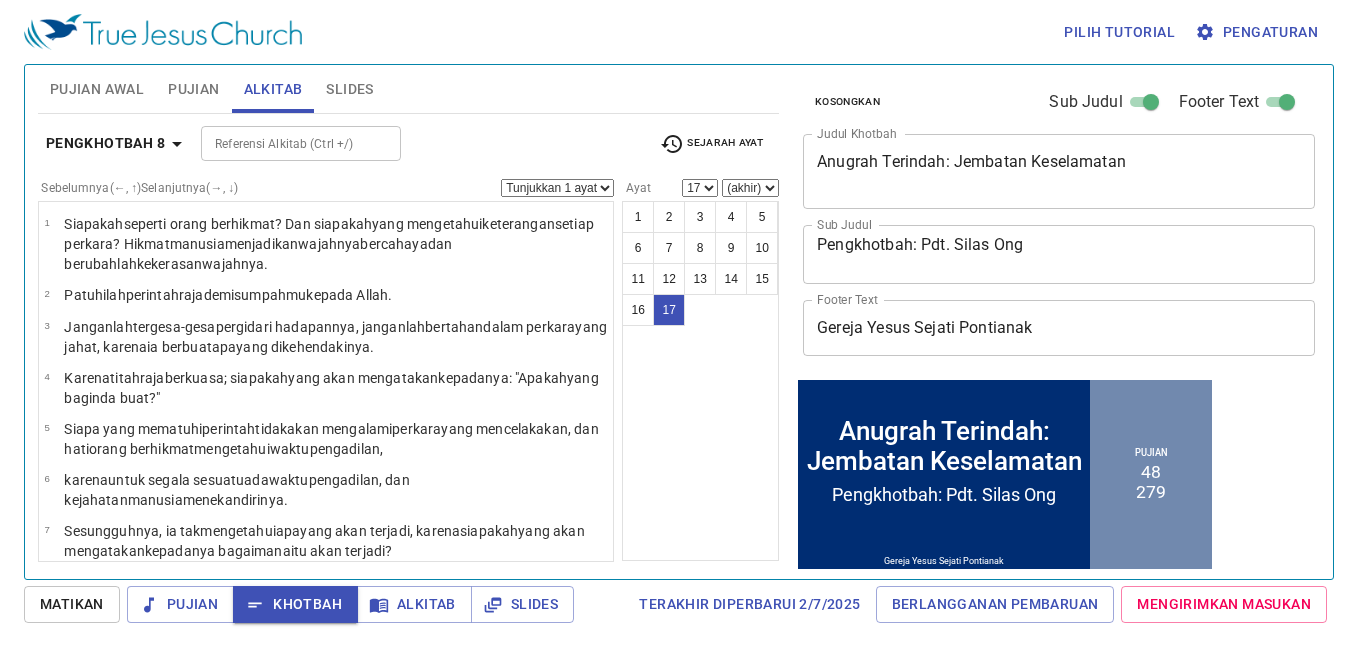 scroll, scrollTop: 748, scrollLeft: 0, axis: vertical 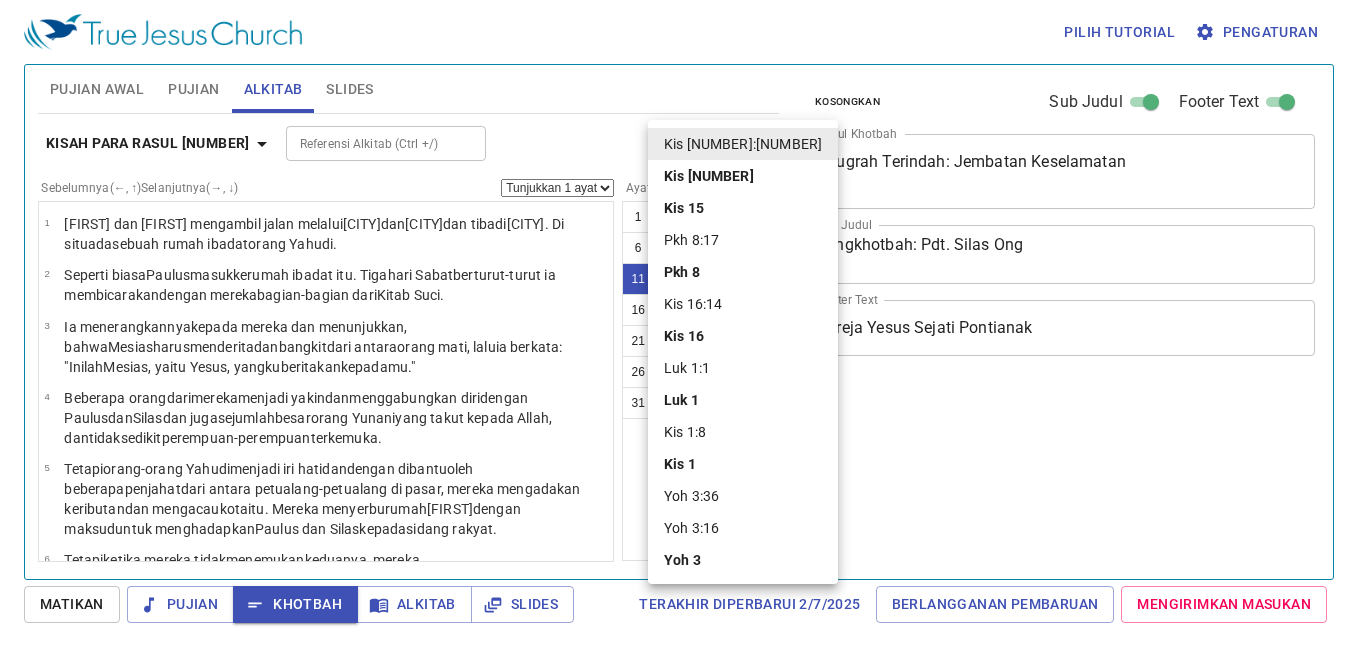 select on "11" 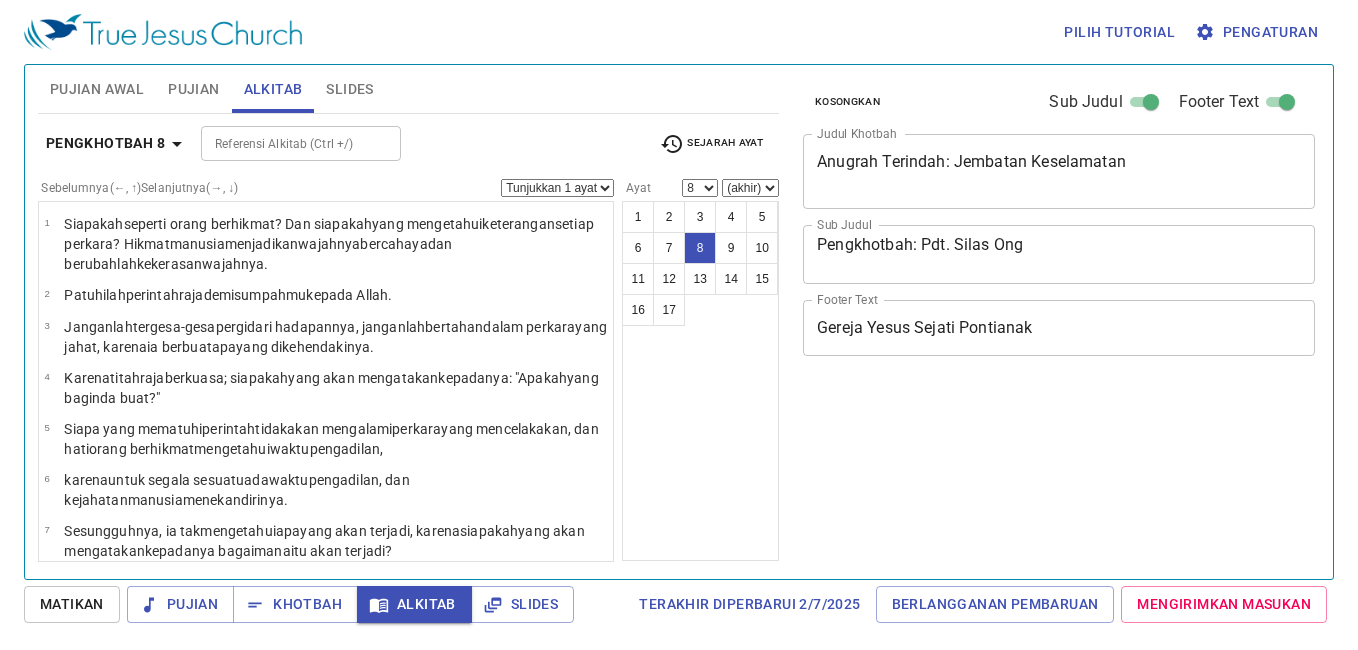 select on "8" 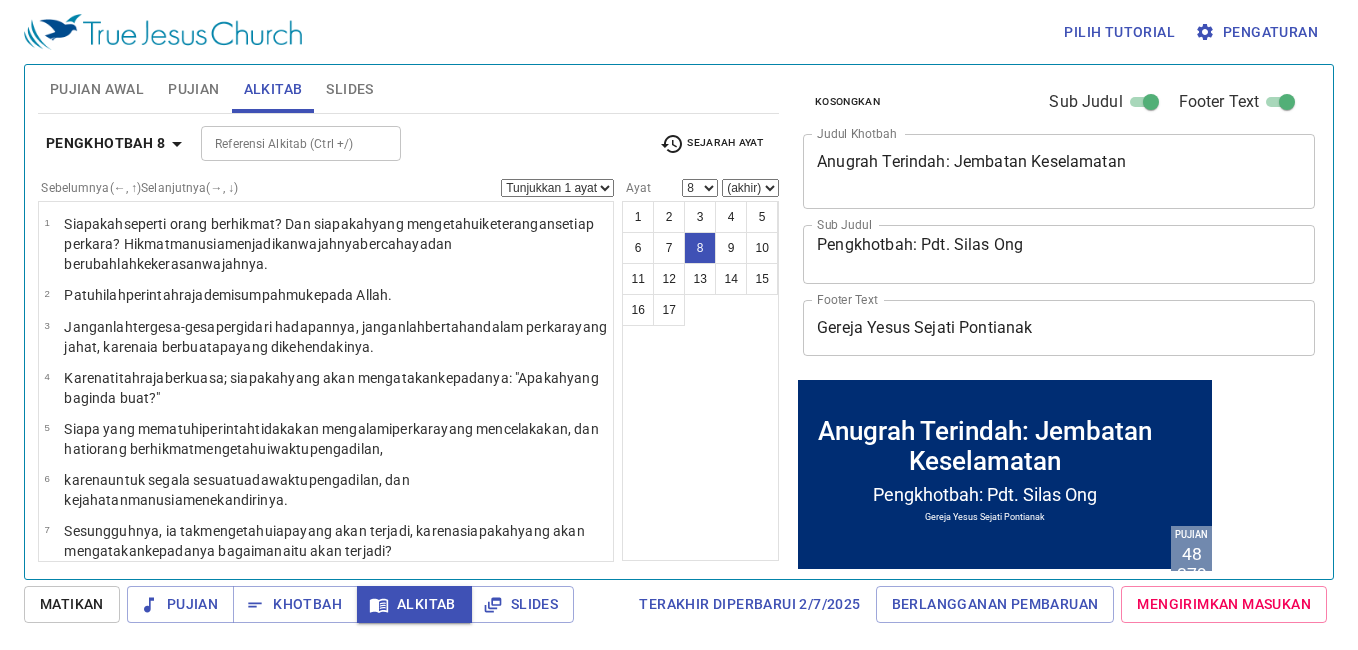 scroll, scrollTop: 223, scrollLeft: 0, axis: vertical 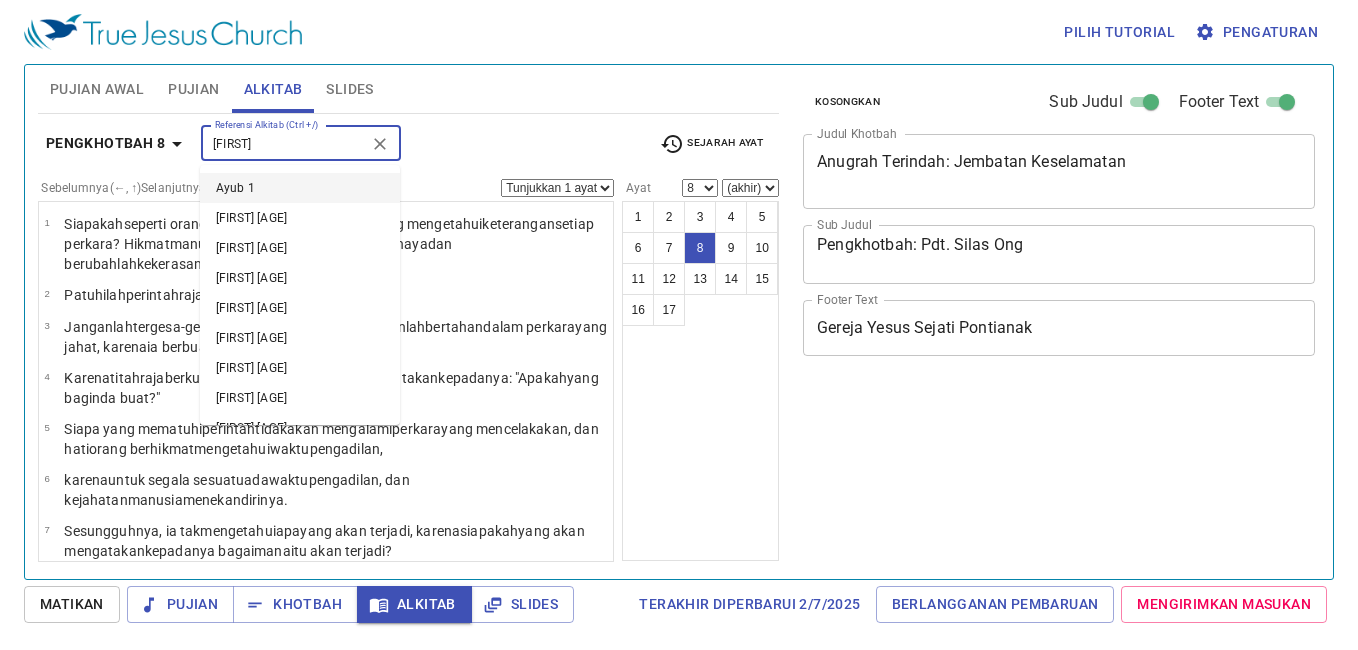 select on "8" 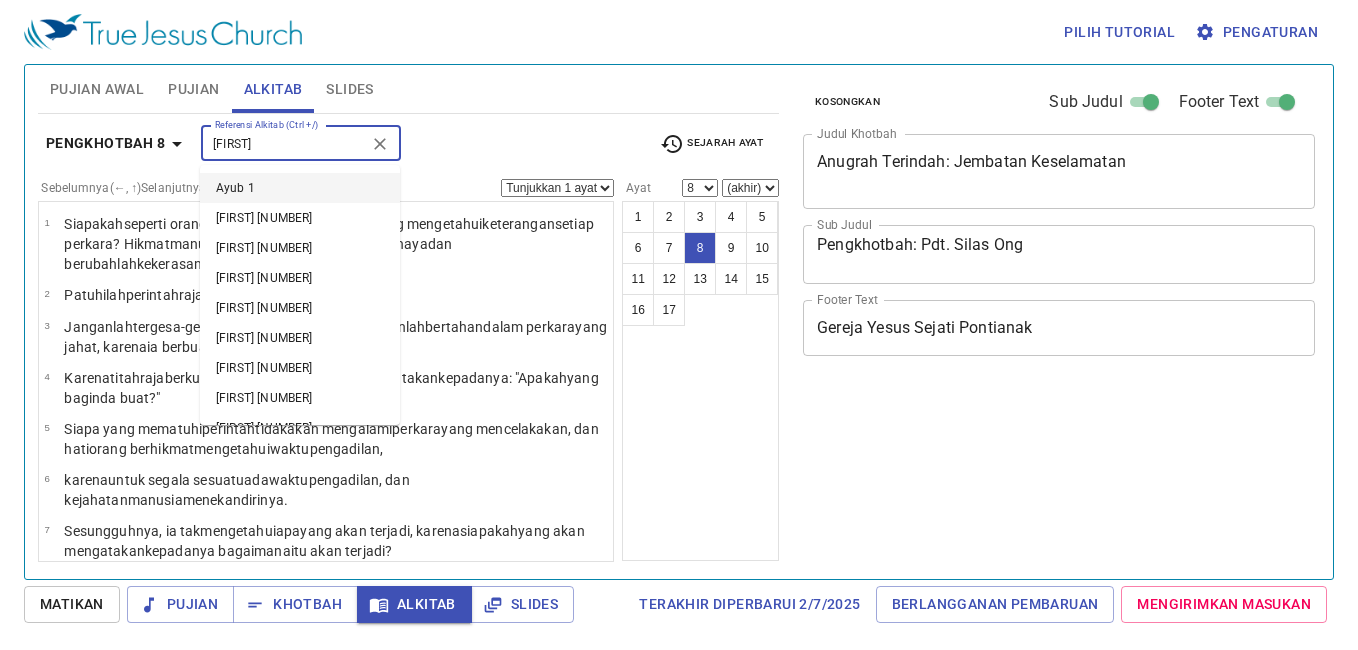 select on "8" 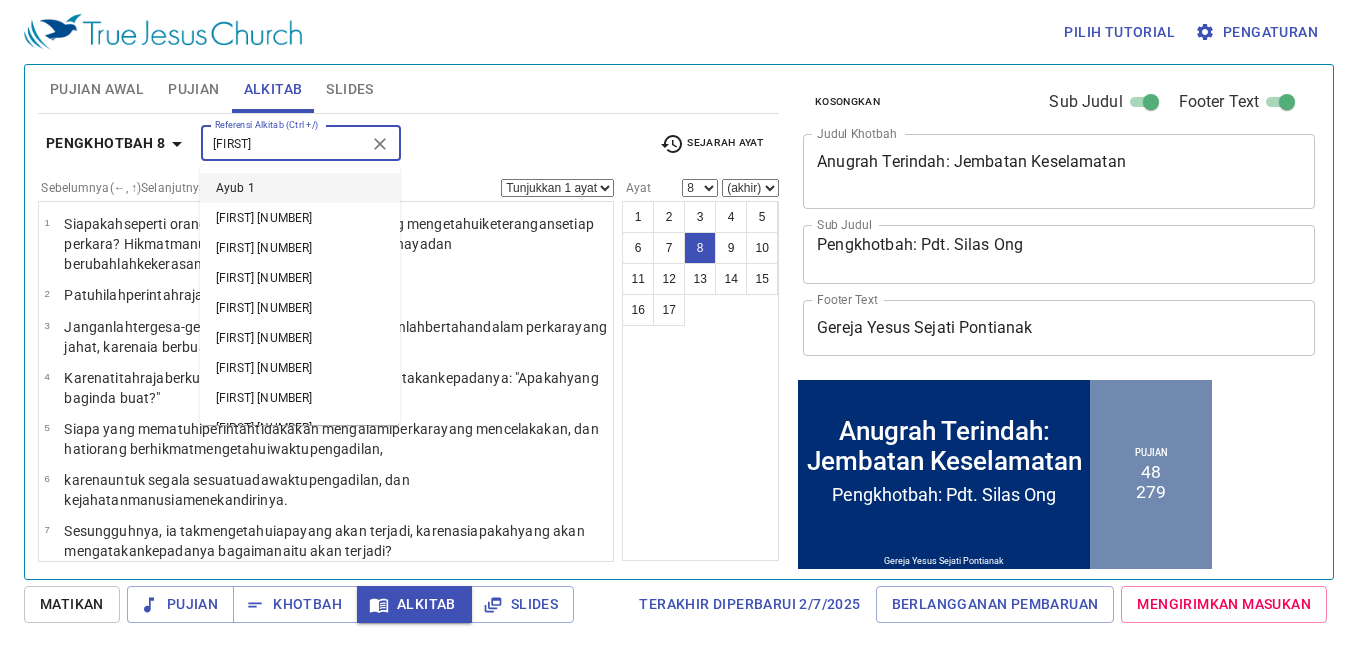 scroll, scrollTop: 223, scrollLeft: 0, axis: vertical 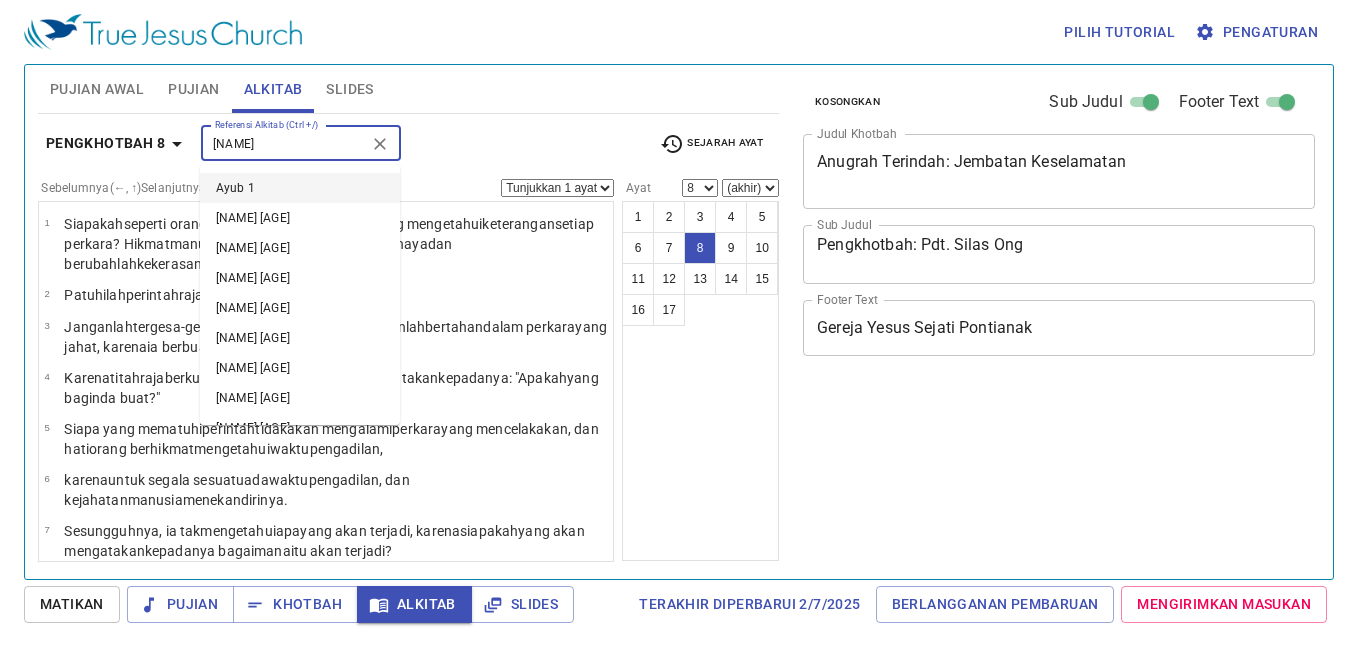 select on "8" 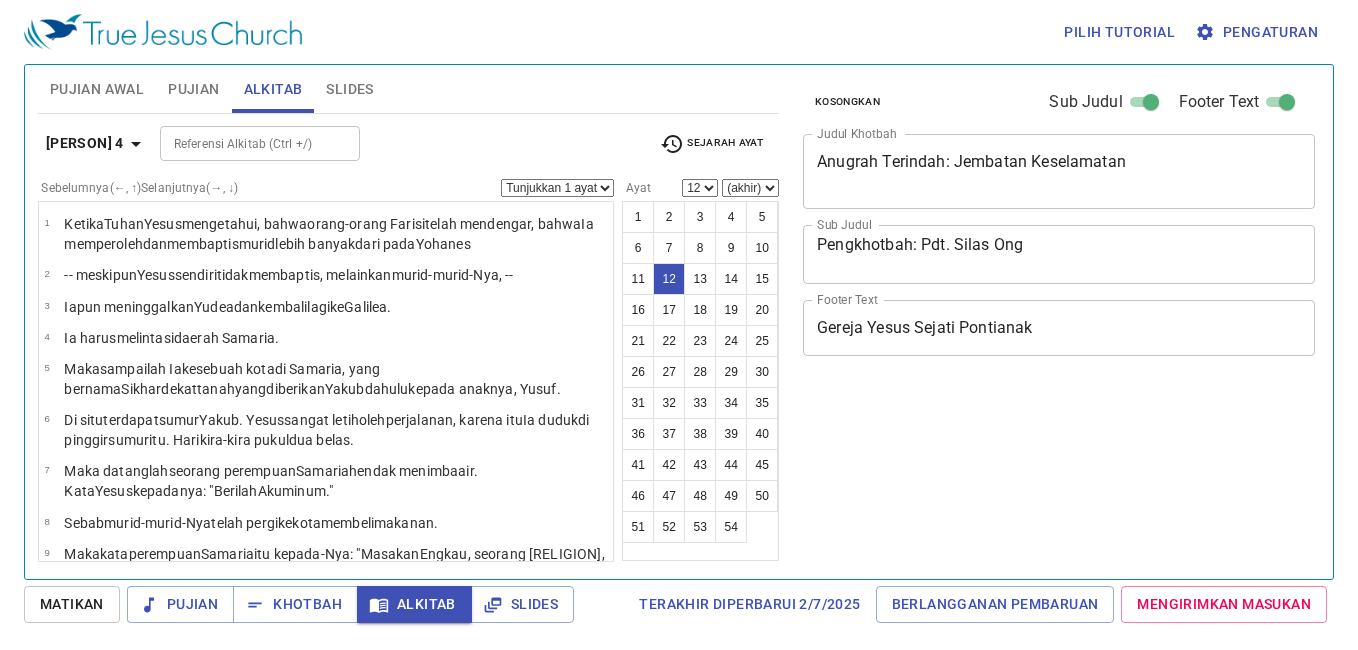 select on "12" 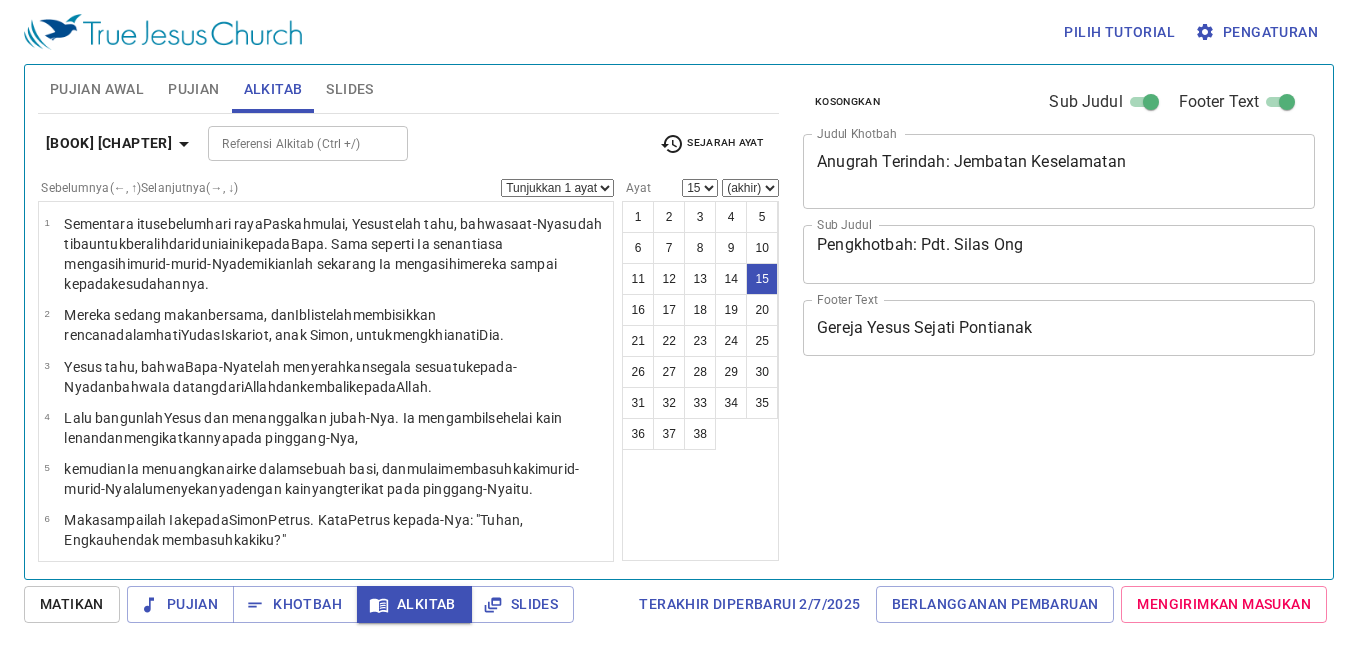 select on "15" 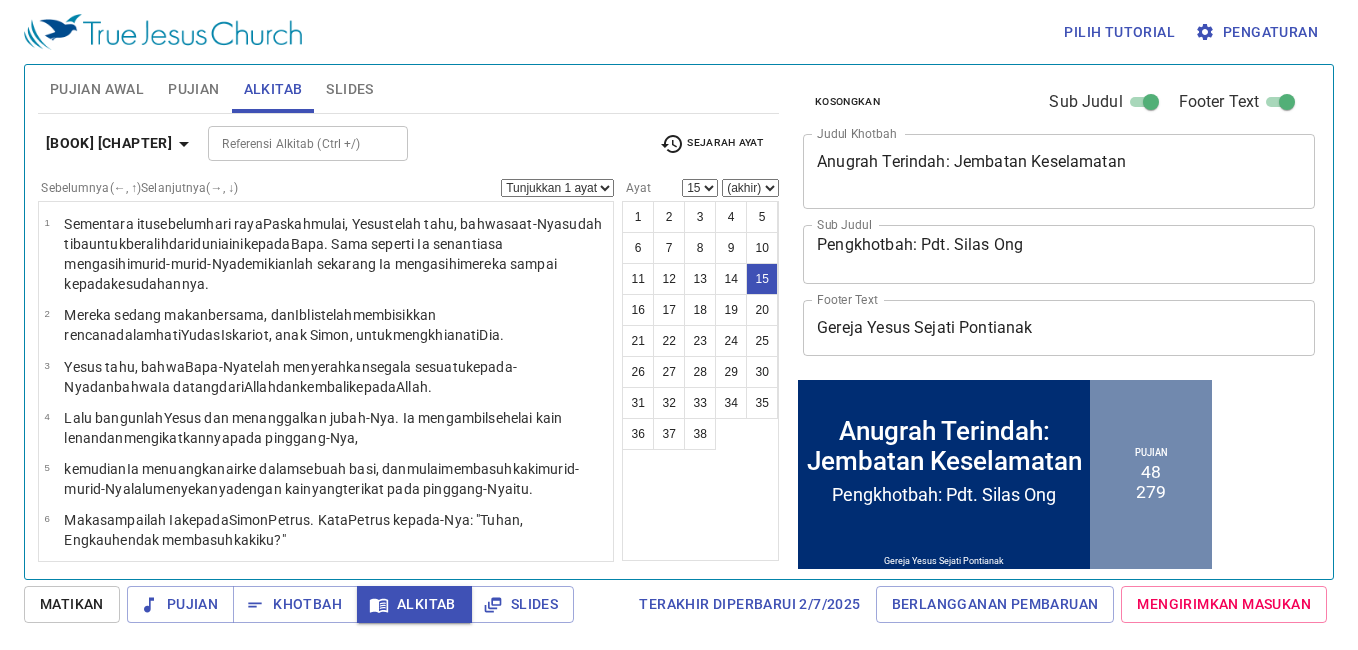 scroll, scrollTop: 763, scrollLeft: 0, axis: vertical 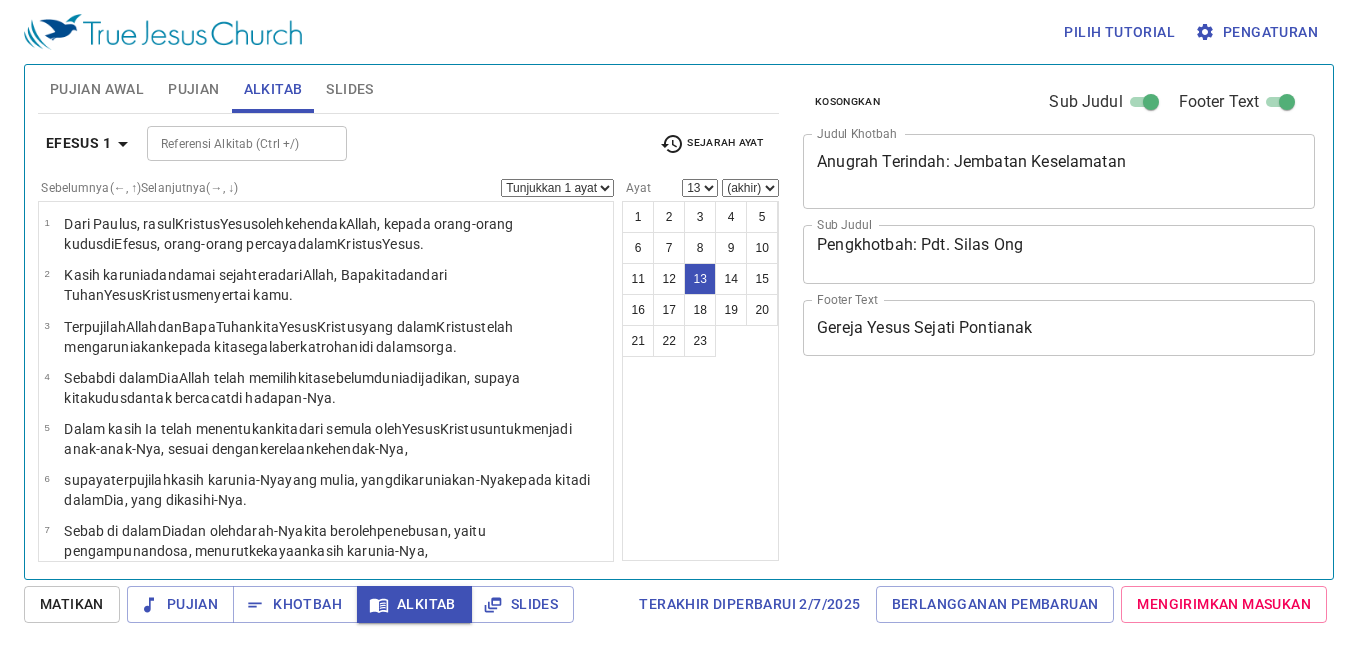select on "13" 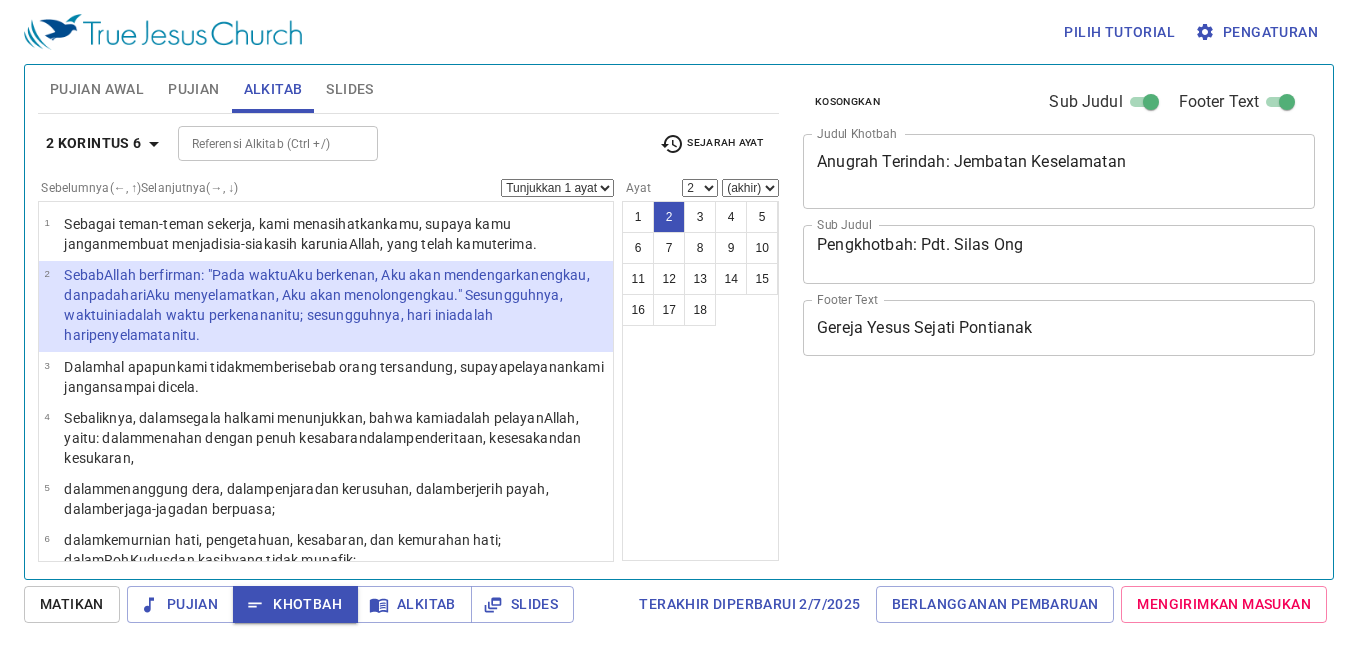 select on "2" 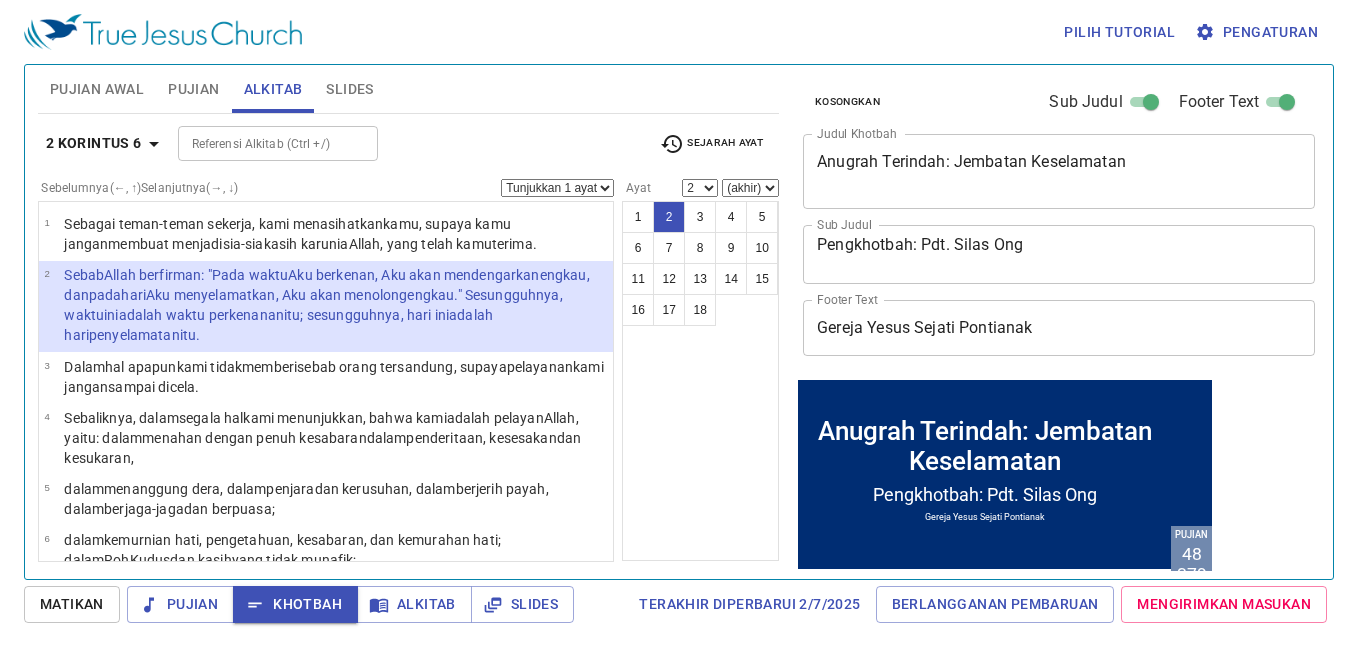 type 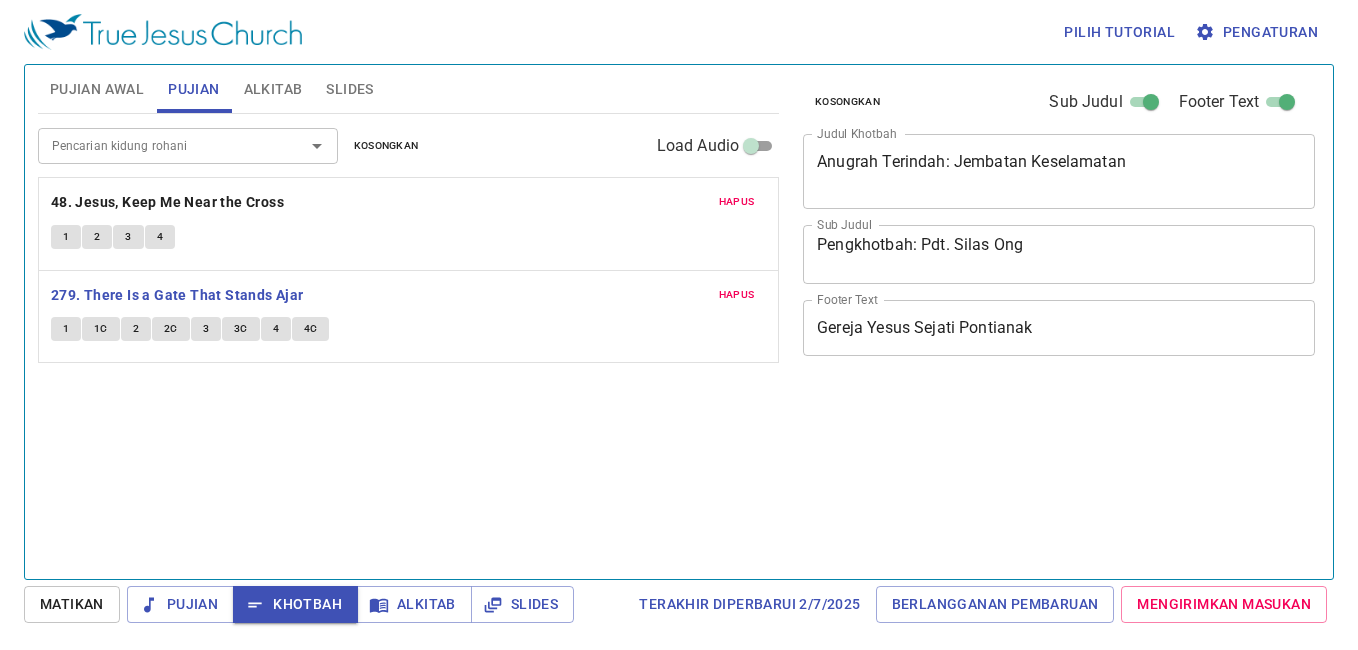 scroll, scrollTop: 0, scrollLeft: 0, axis: both 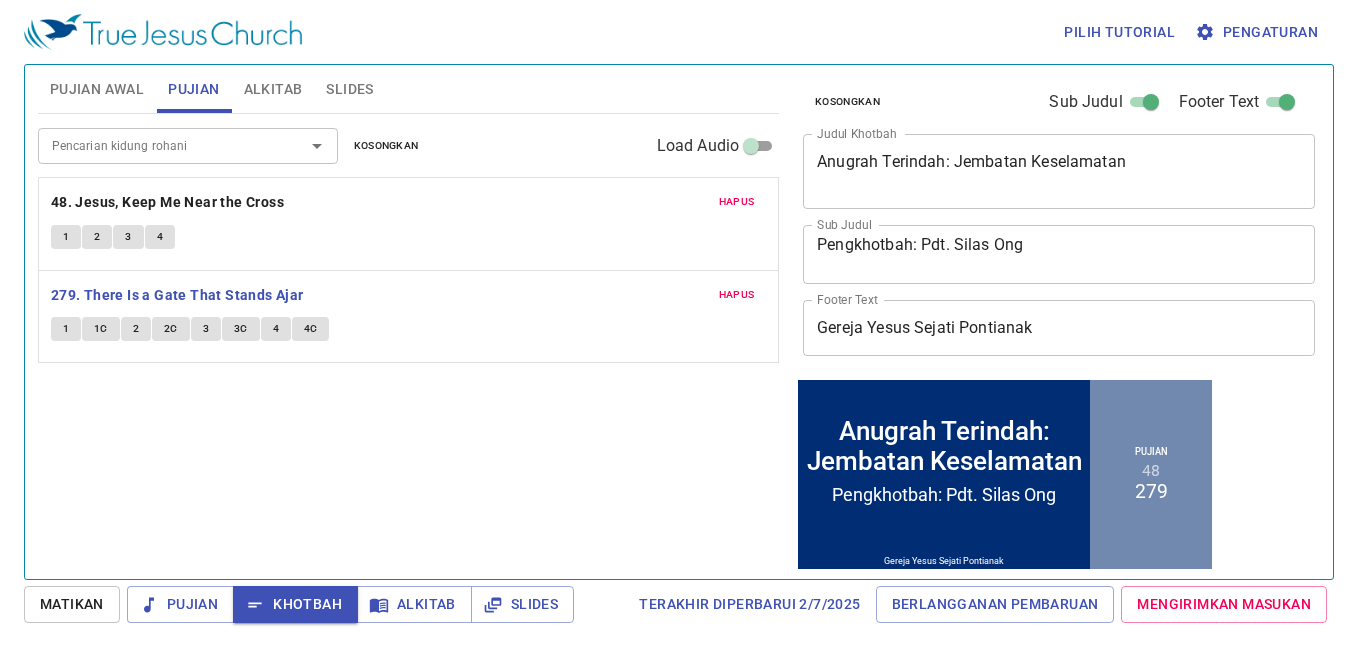 click on "1" at bounding box center (66, 329) 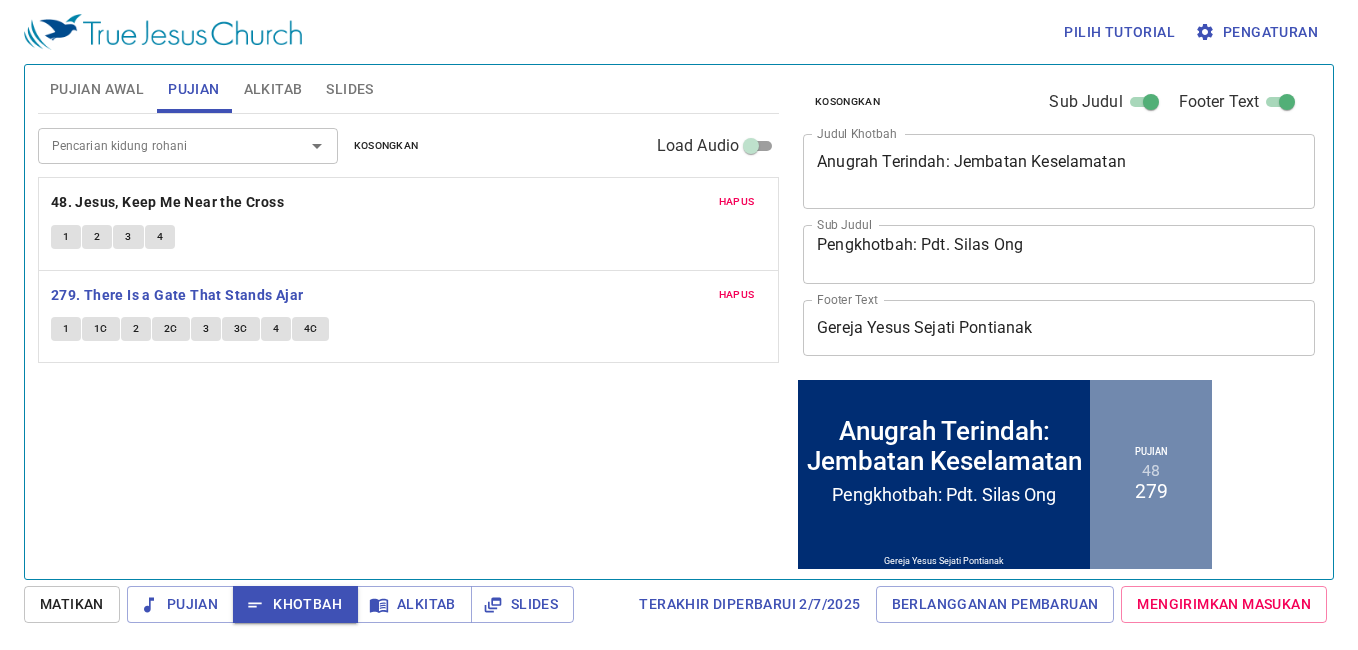 click on "1" at bounding box center (66, 329) 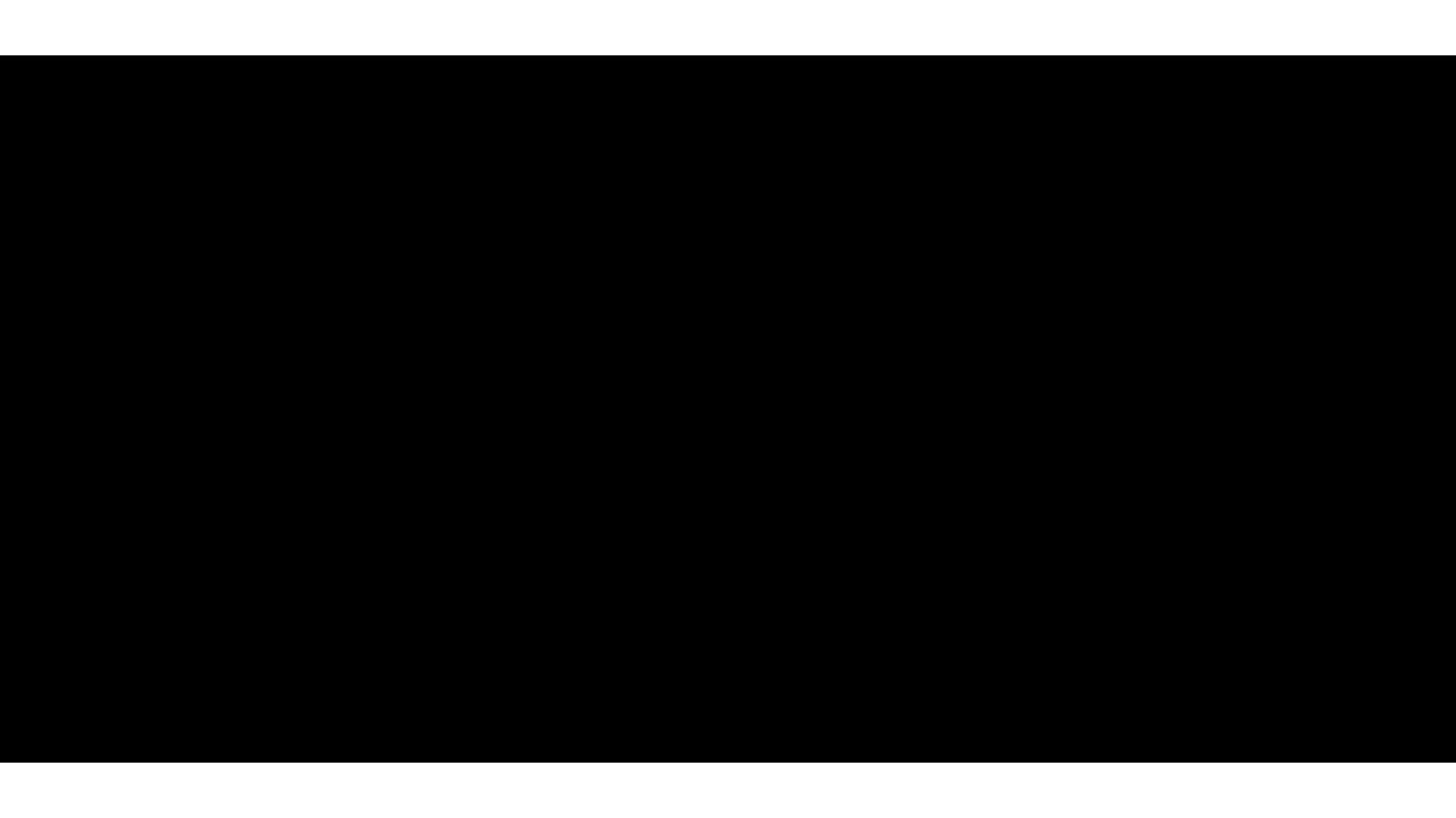 scroll, scrollTop: 0, scrollLeft: 0, axis: both 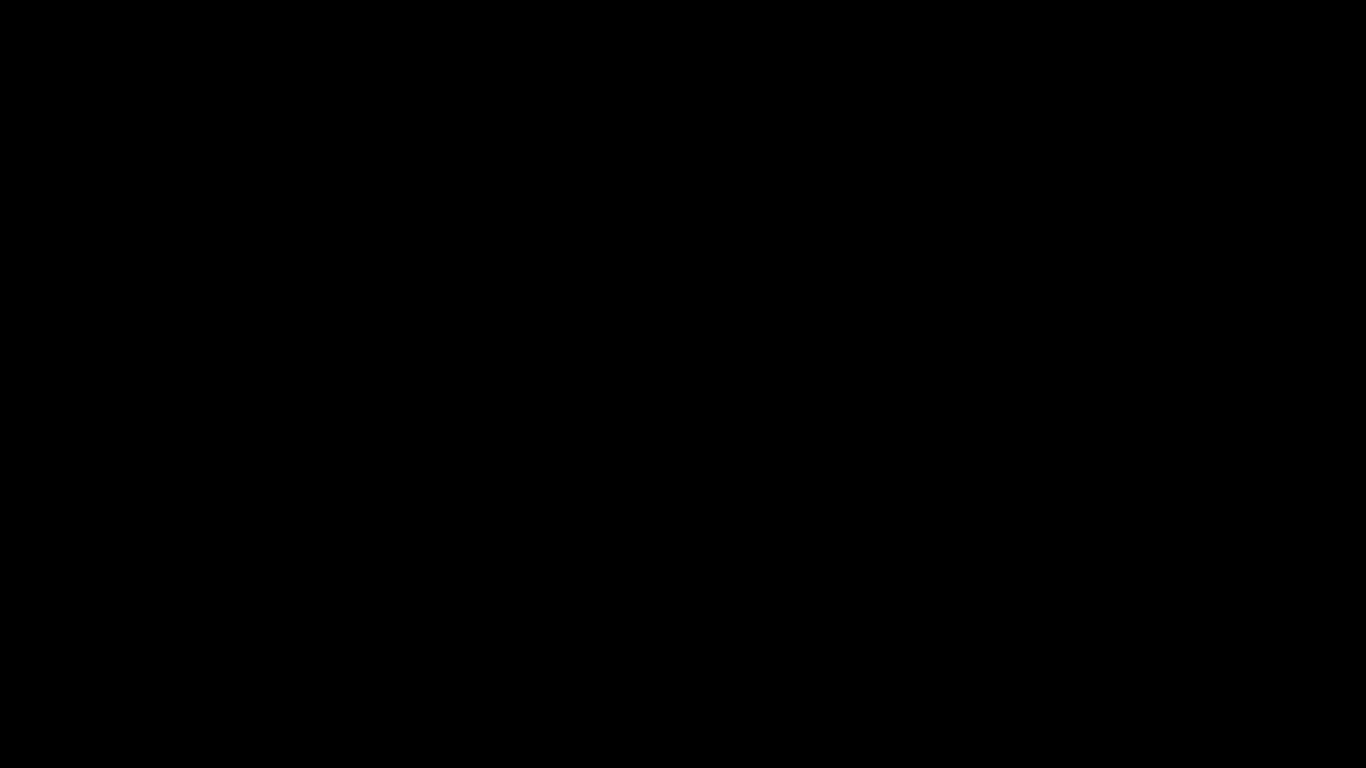 click at bounding box center [683, 384] 